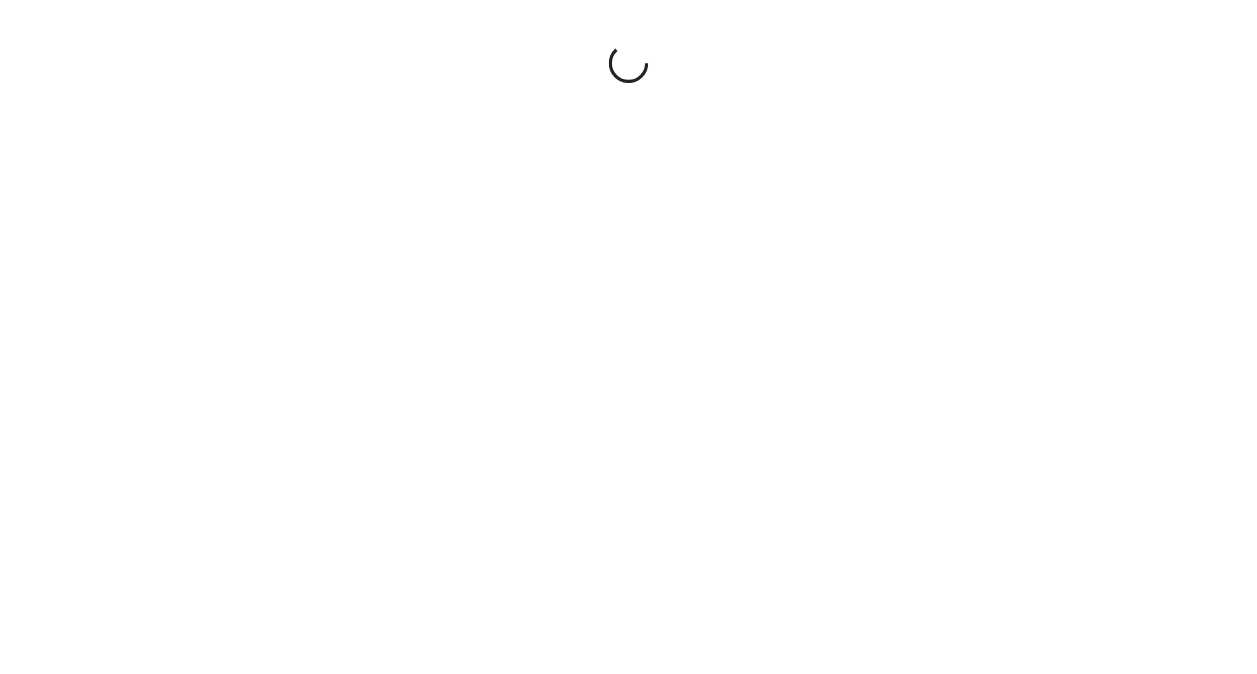 scroll, scrollTop: 0, scrollLeft: 0, axis: both 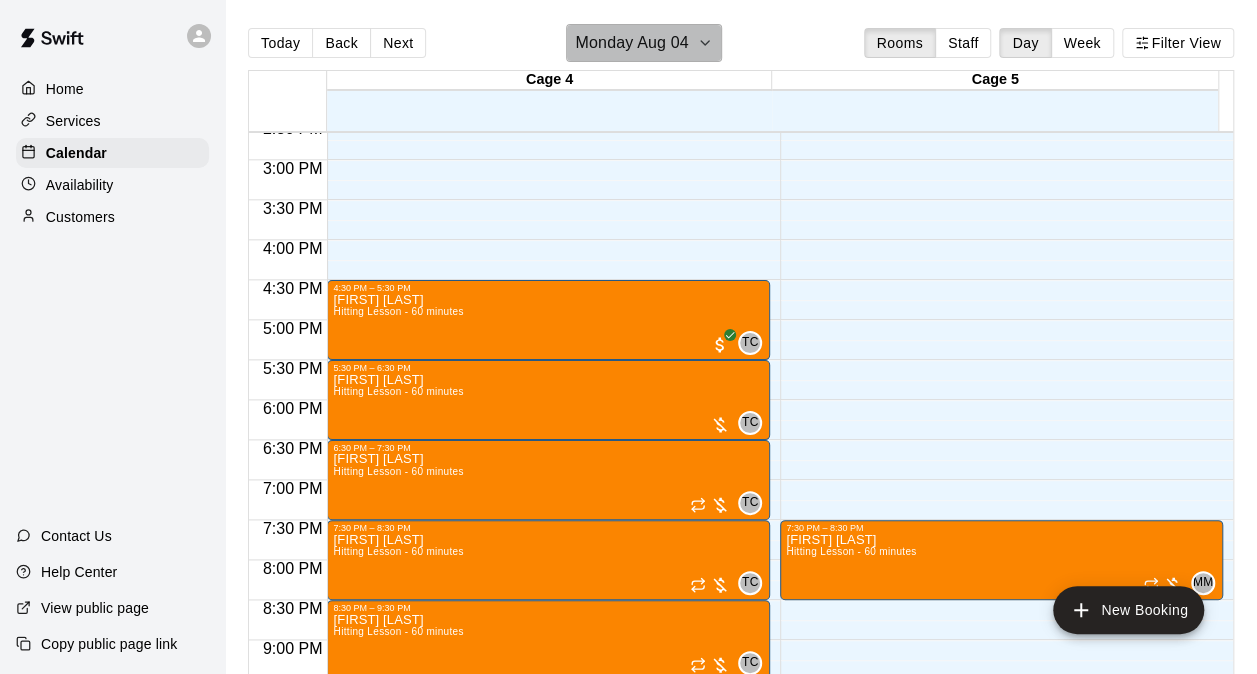 click on "Monday Aug 04" at bounding box center [631, 43] 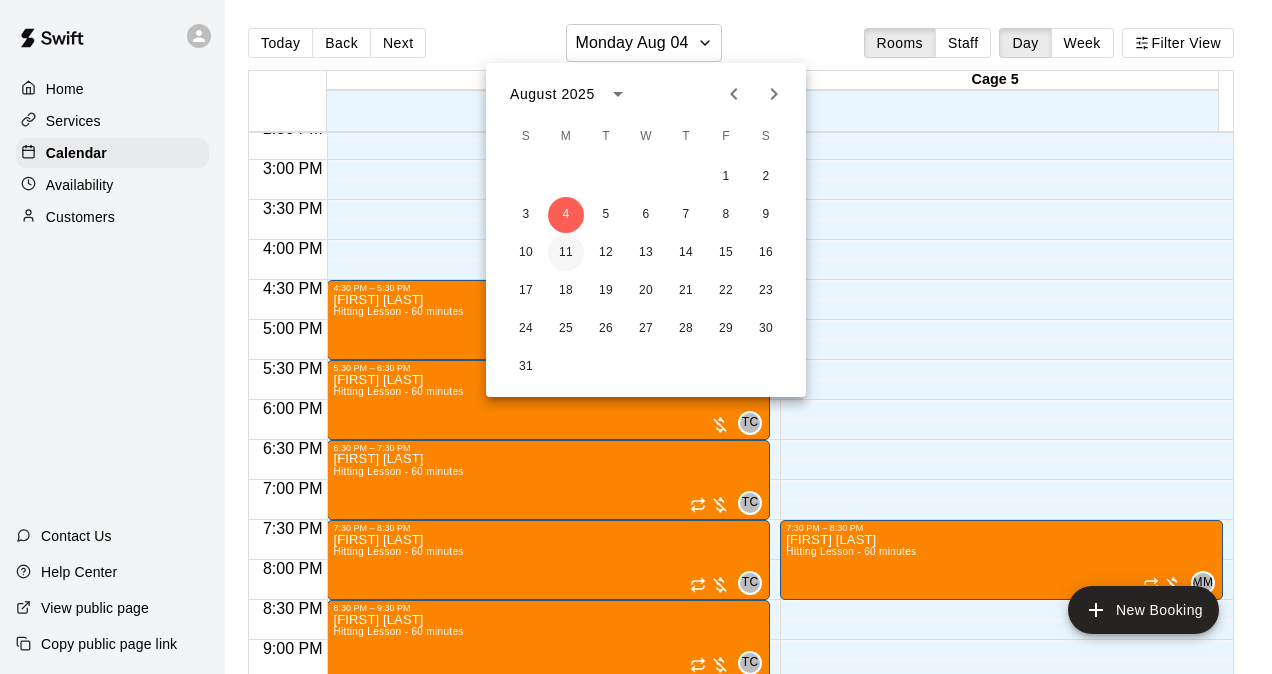 click on "11" at bounding box center (566, 253) 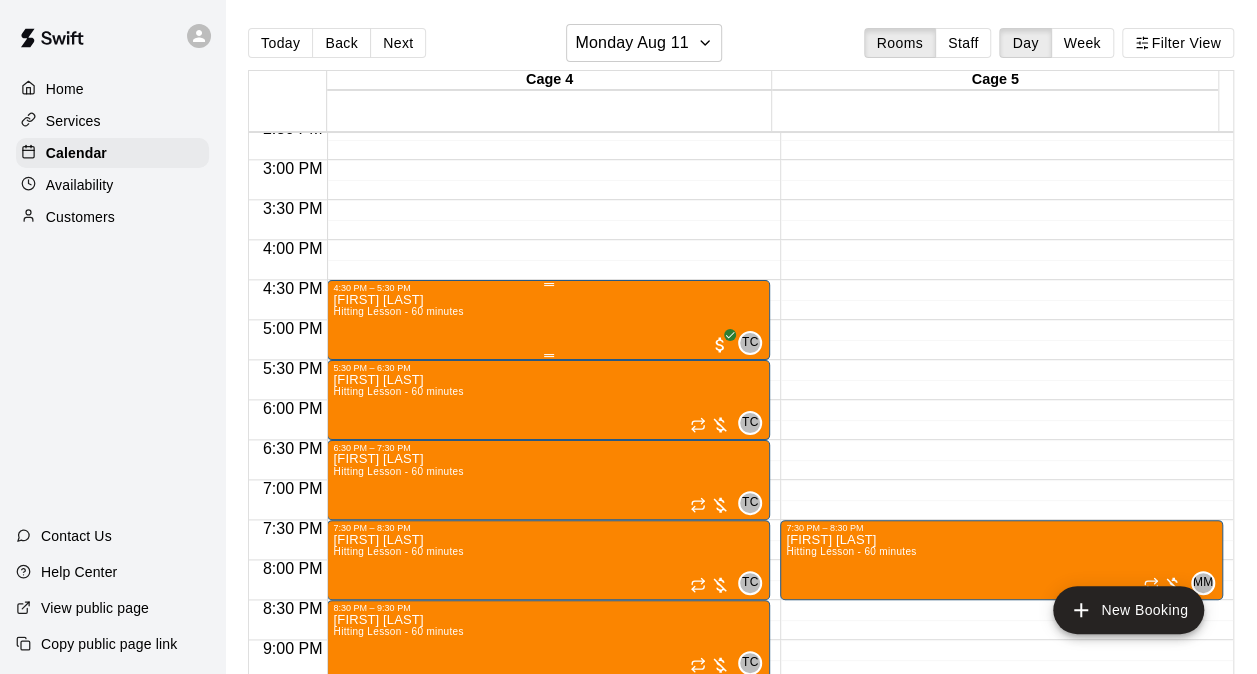 click on "[FIRST] [LAST] Hitting Lesson - 60 minutes TC 0" at bounding box center [548, 630] 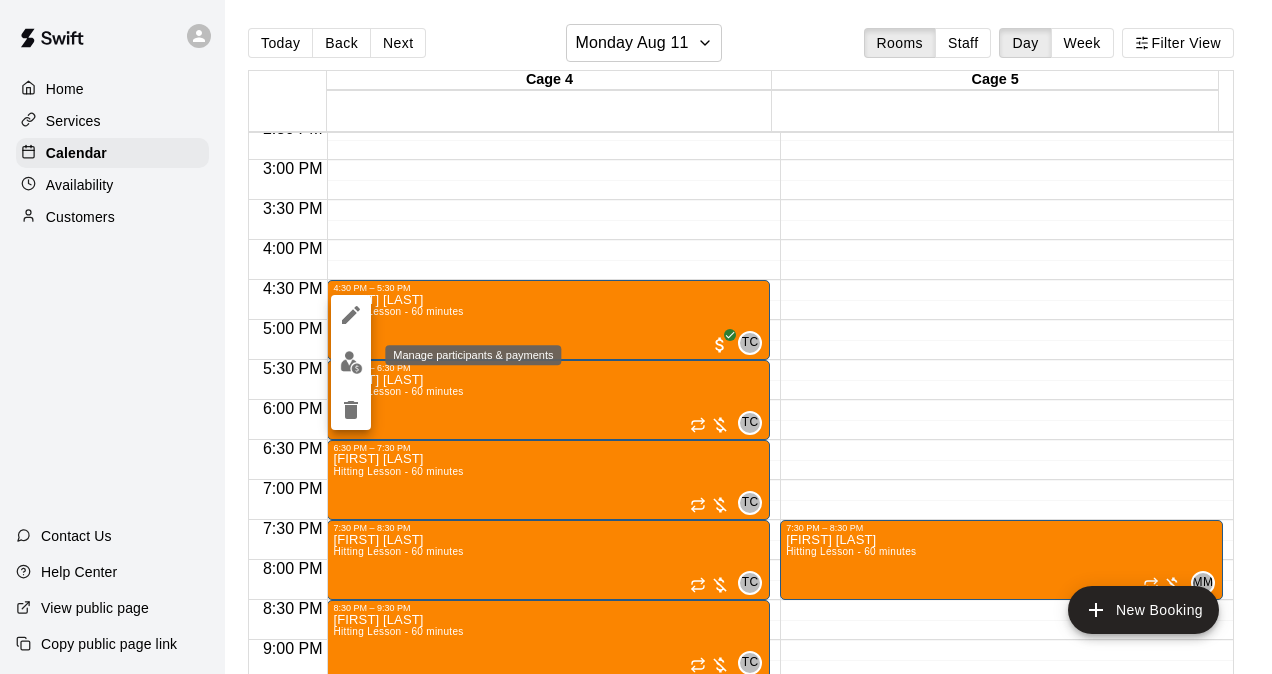 click at bounding box center (351, 362) 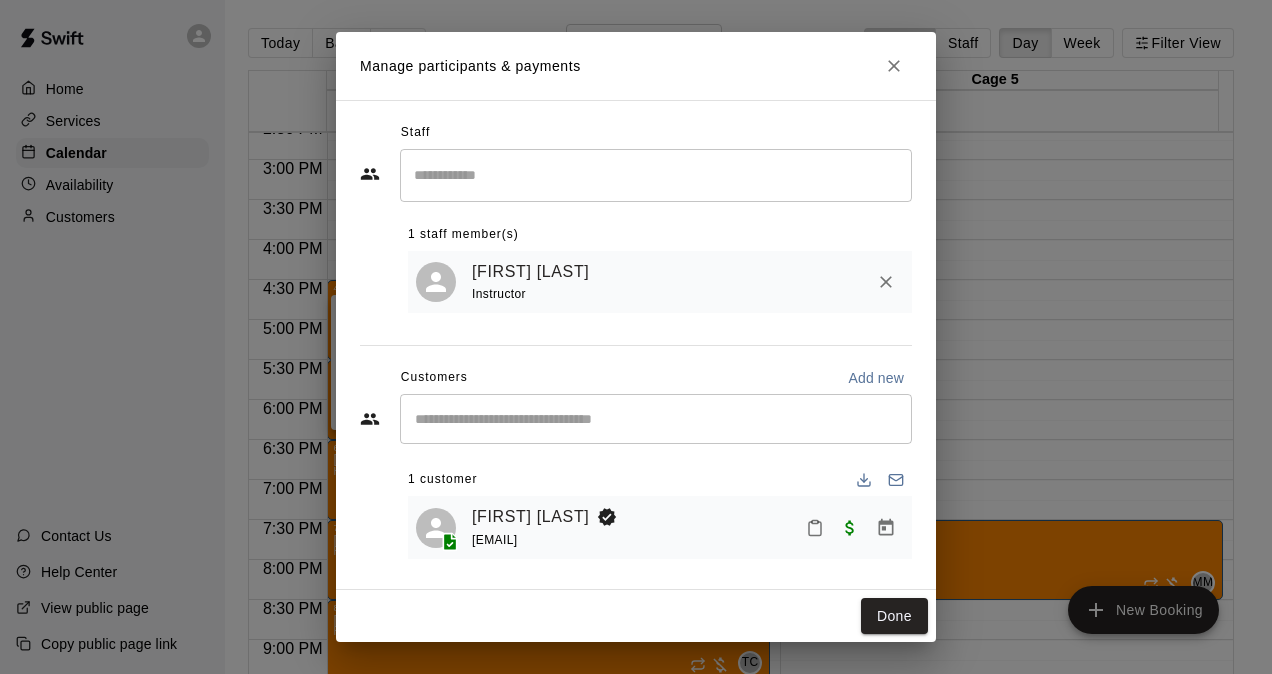 click on "Manage participants & payments" at bounding box center (636, 66) 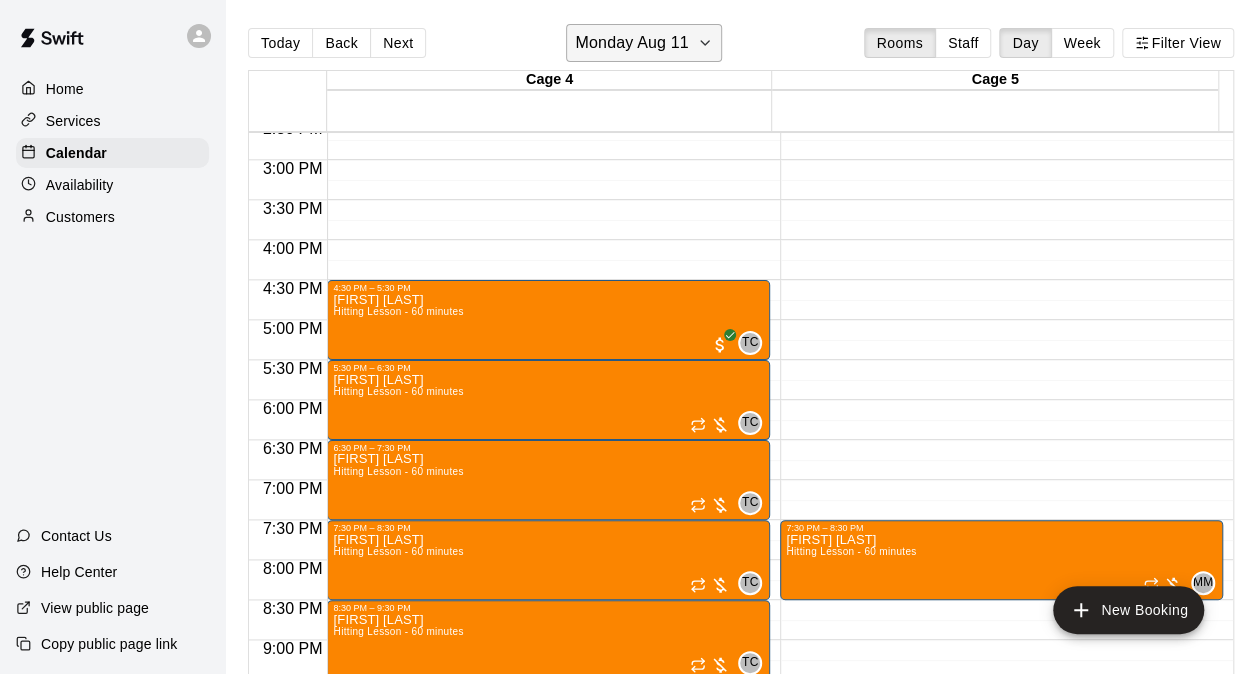 click on "Monday Aug 11" at bounding box center [643, 43] 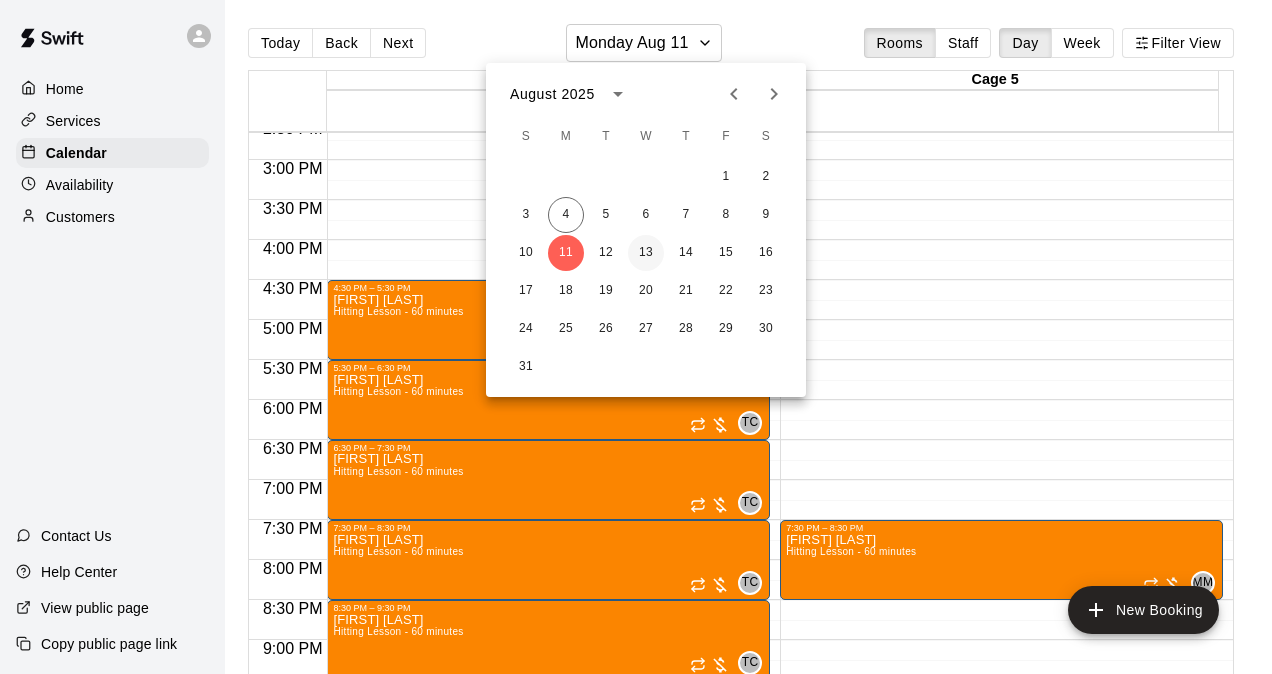 click on "13" at bounding box center [646, 253] 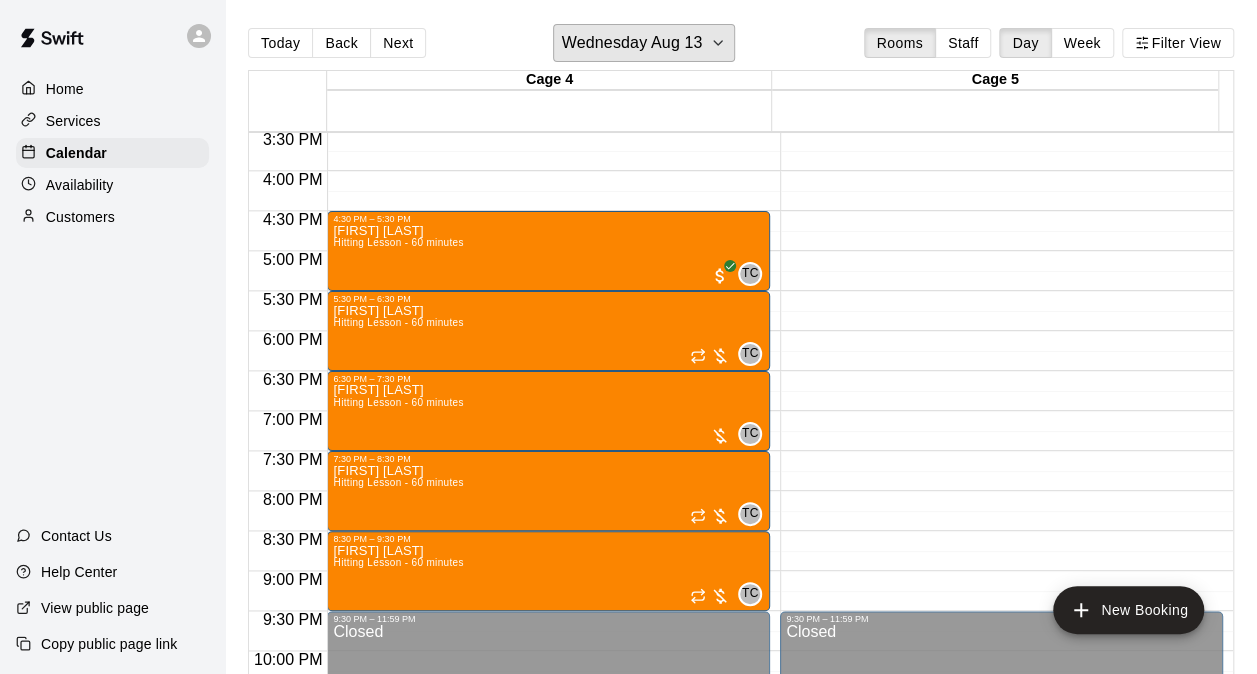 scroll, scrollTop: 1273, scrollLeft: 0, axis: vertical 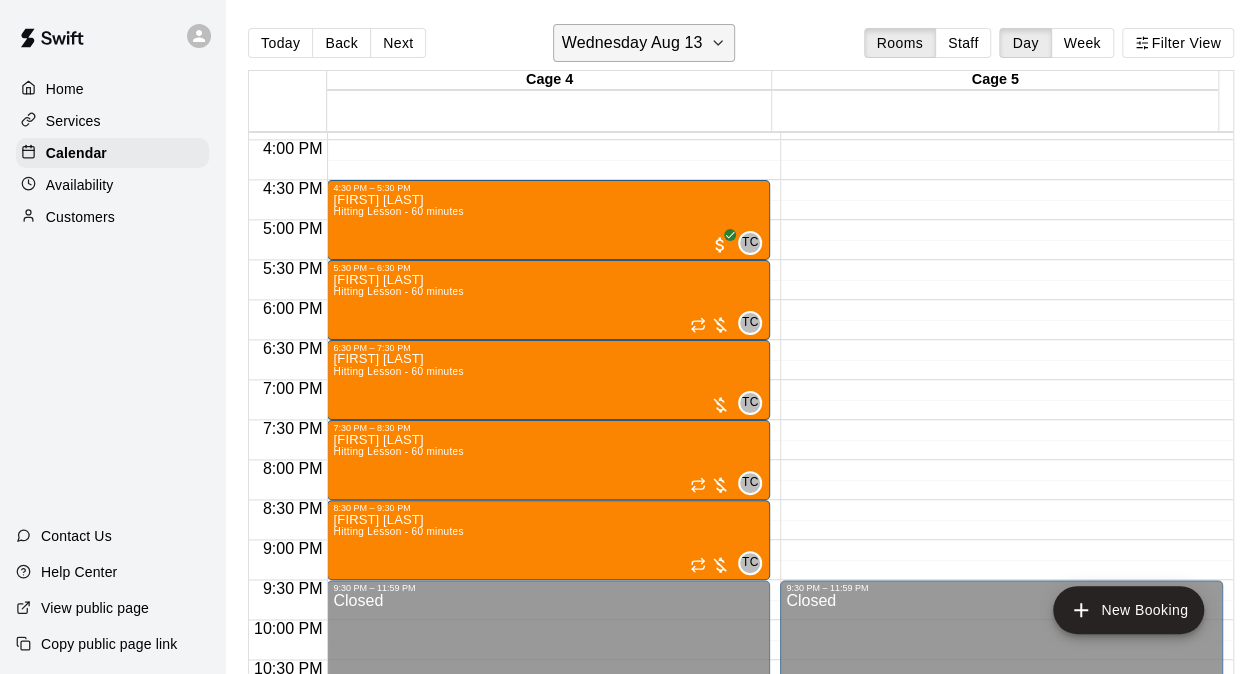click on "Wednesday Aug 13" at bounding box center [632, 43] 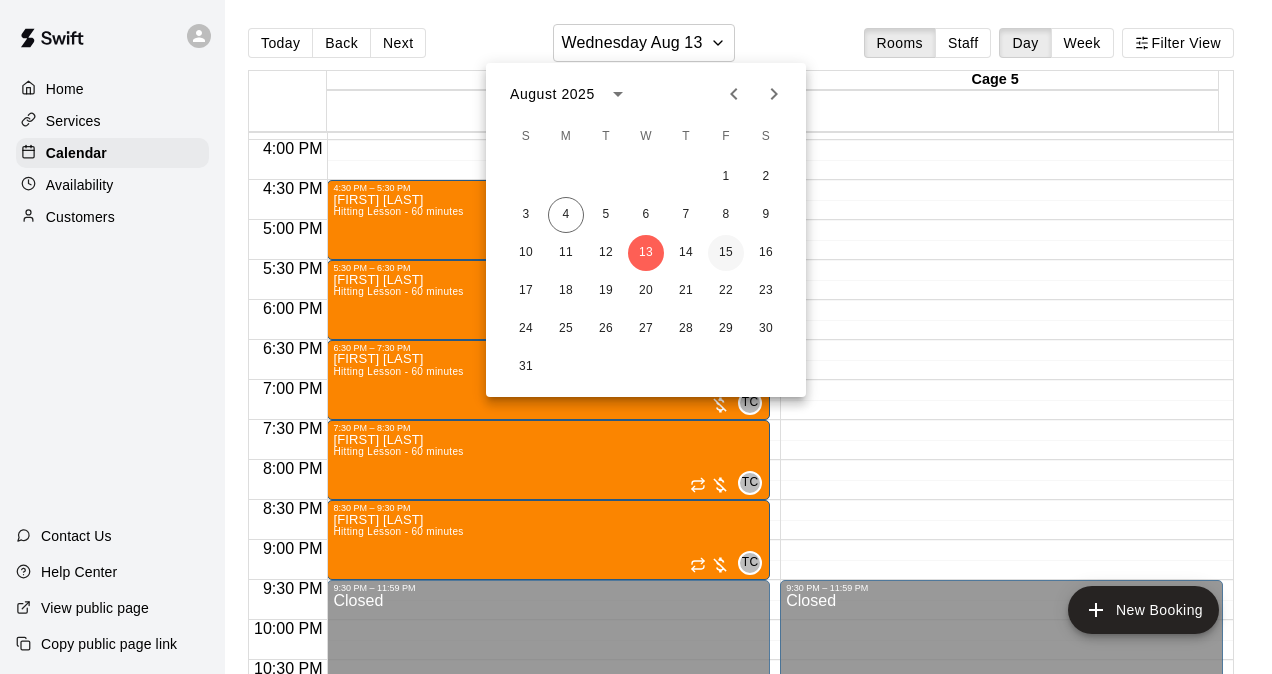 click on "15" at bounding box center (726, 253) 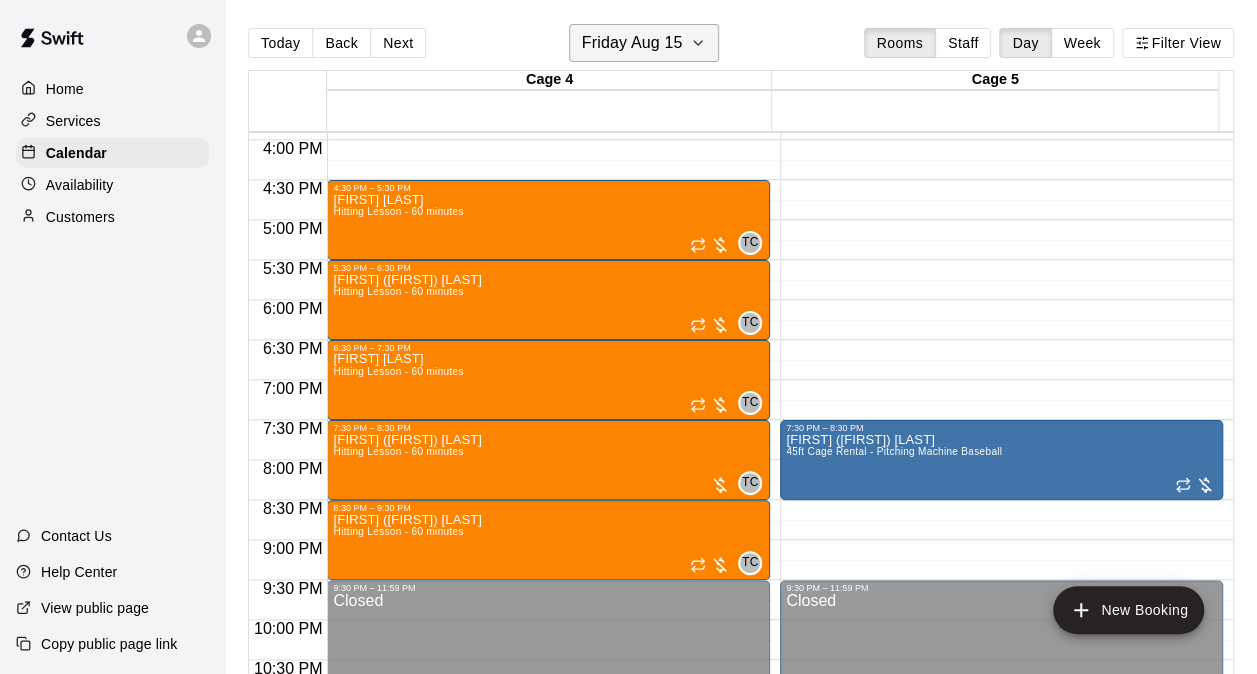 click on "Friday Aug 15" at bounding box center [632, 43] 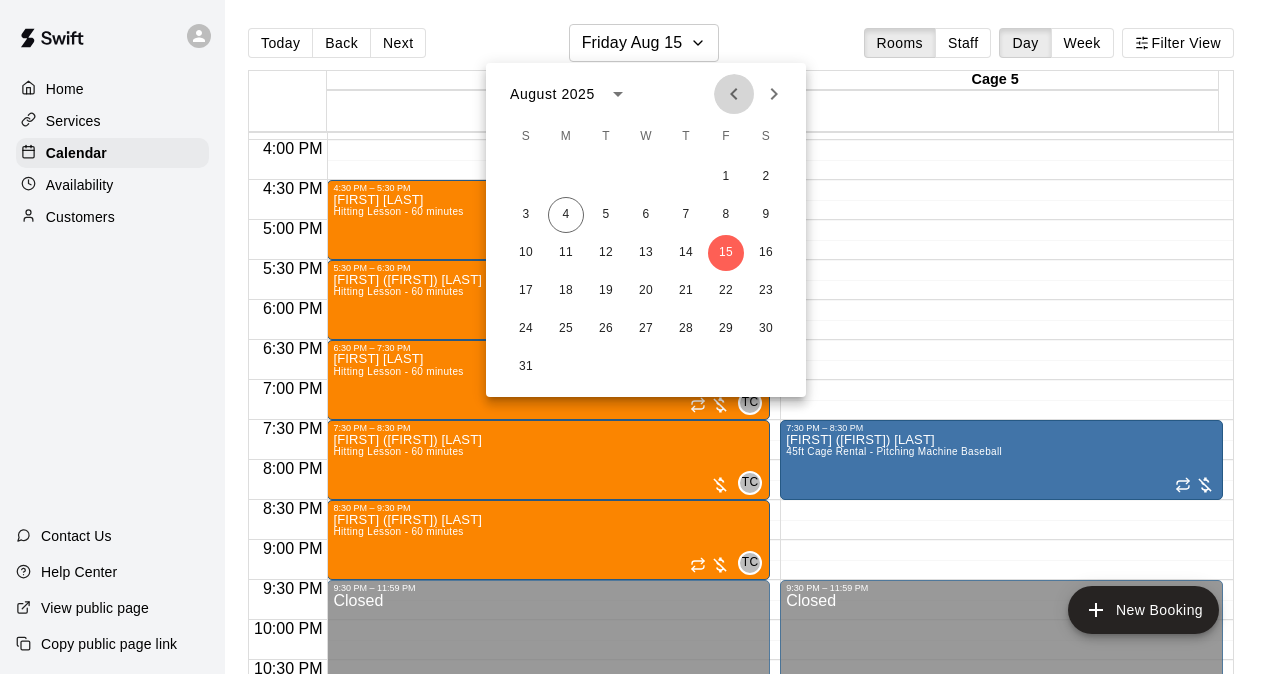 click 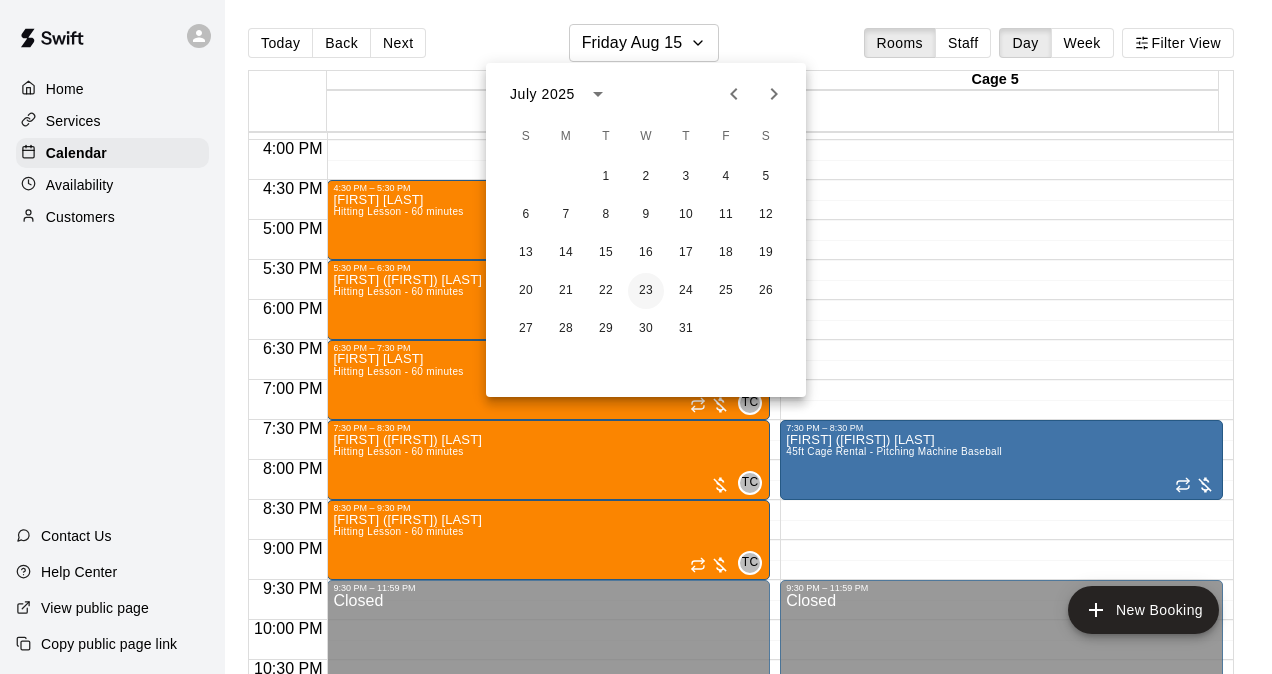 click on "23" at bounding box center [646, 291] 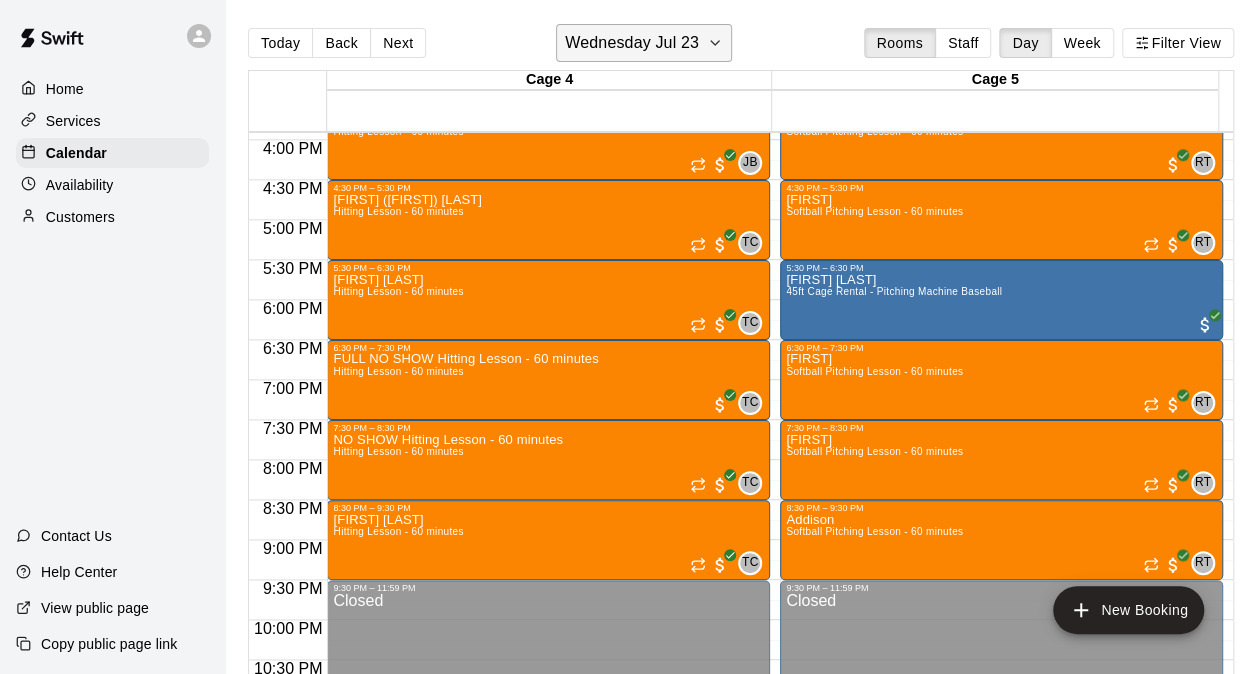 click on "Wednesday Jul 23" at bounding box center (632, 43) 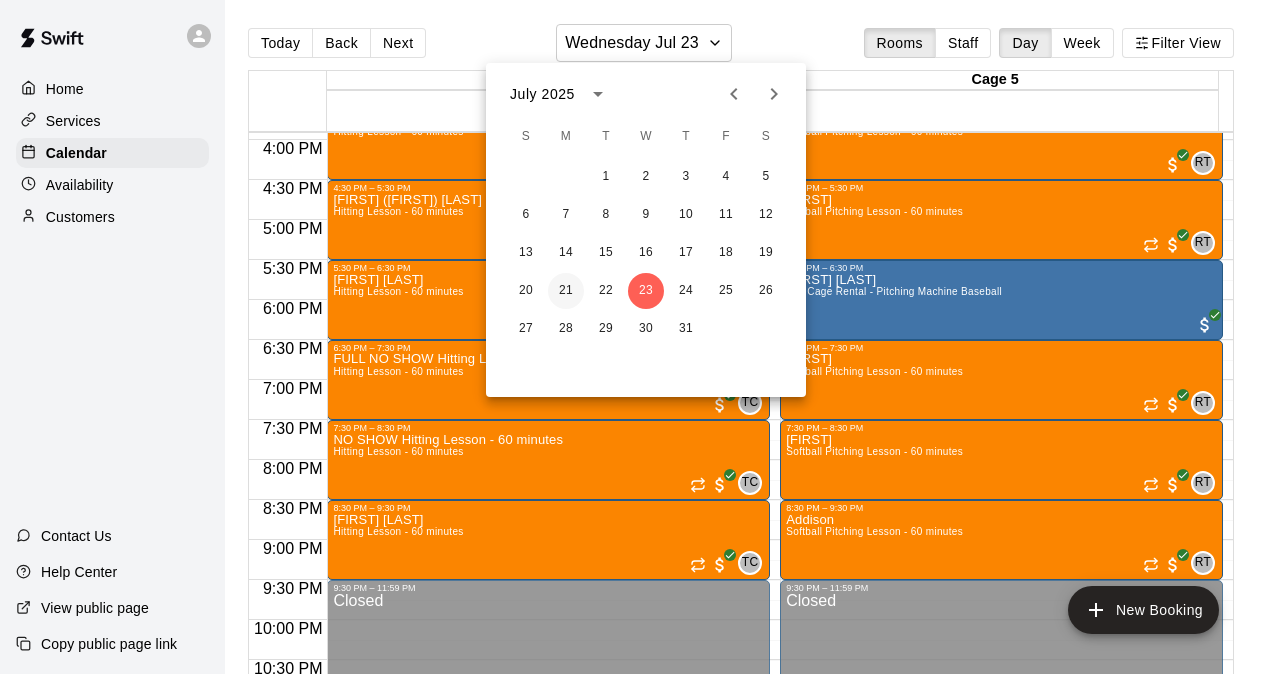 click on "21" at bounding box center (566, 291) 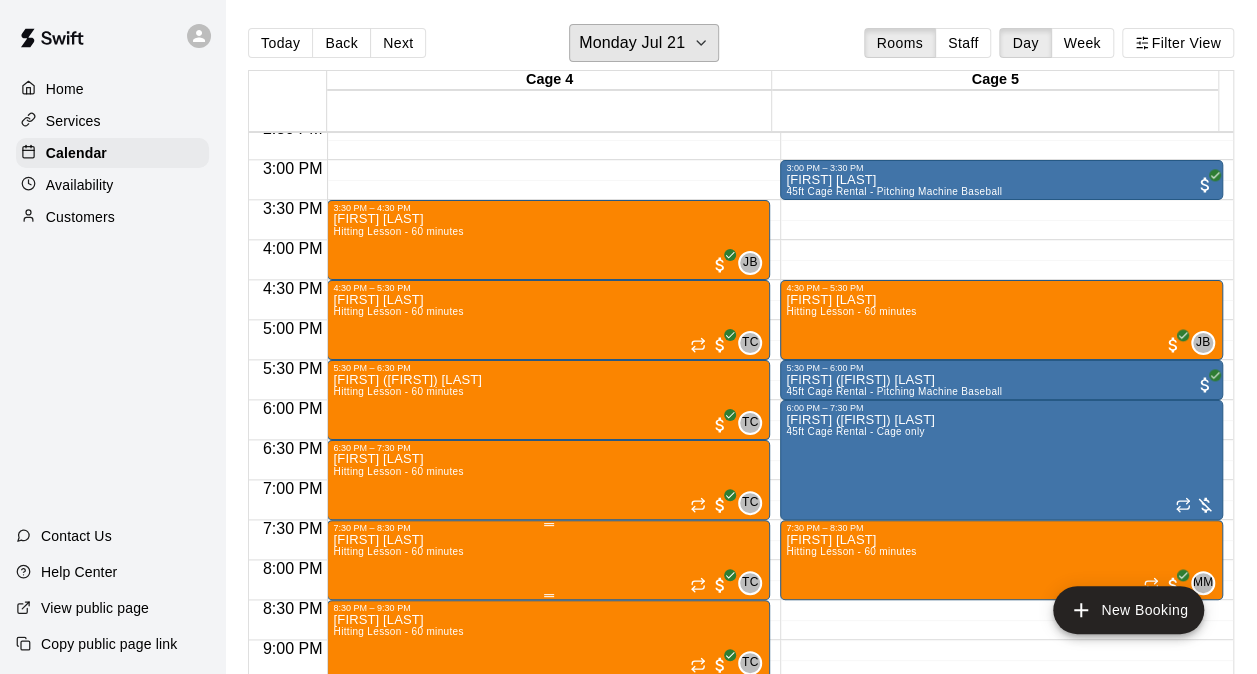 scroll, scrollTop: 1273, scrollLeft: 0, axis: vertical 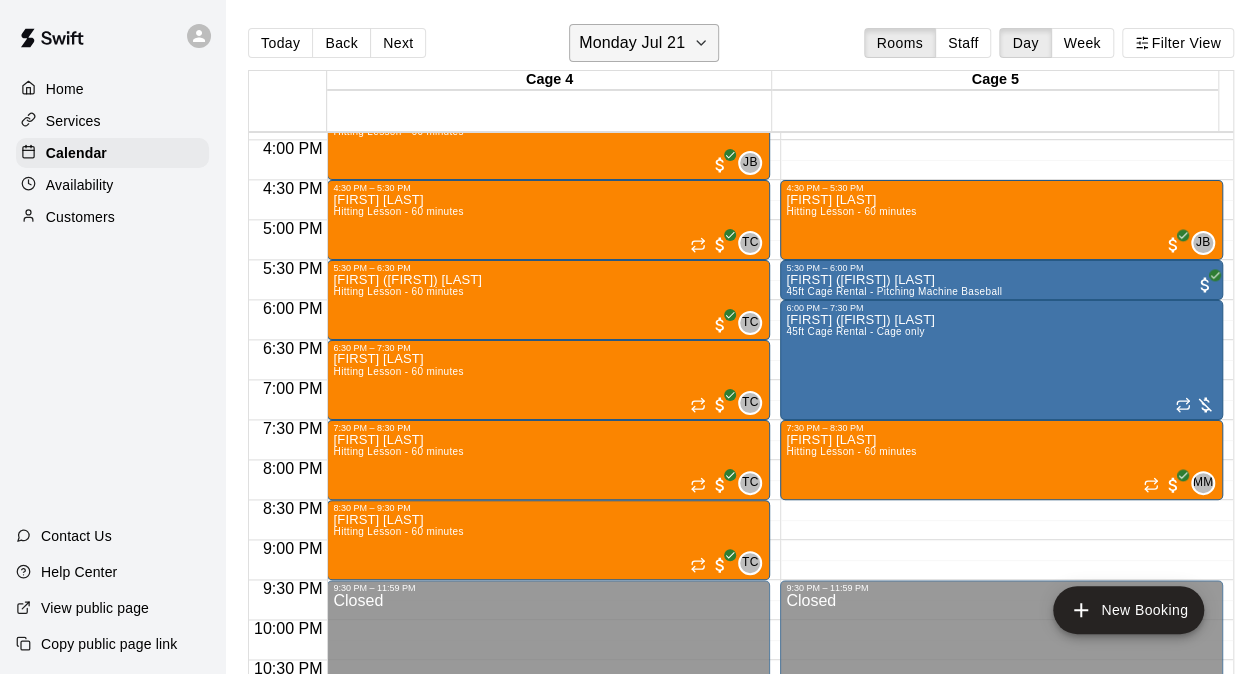 click on "Monday Jul 21" at bounding box center [644, 43] 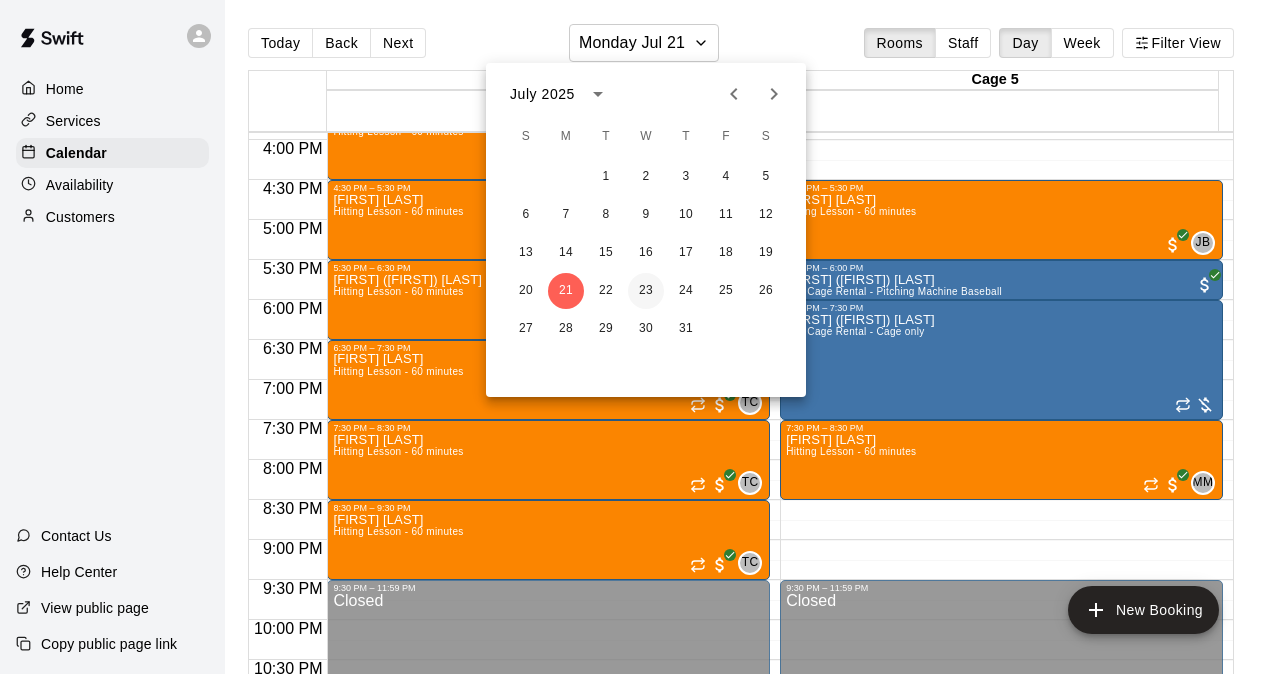 click on "23" at bounding box center (646, 291) 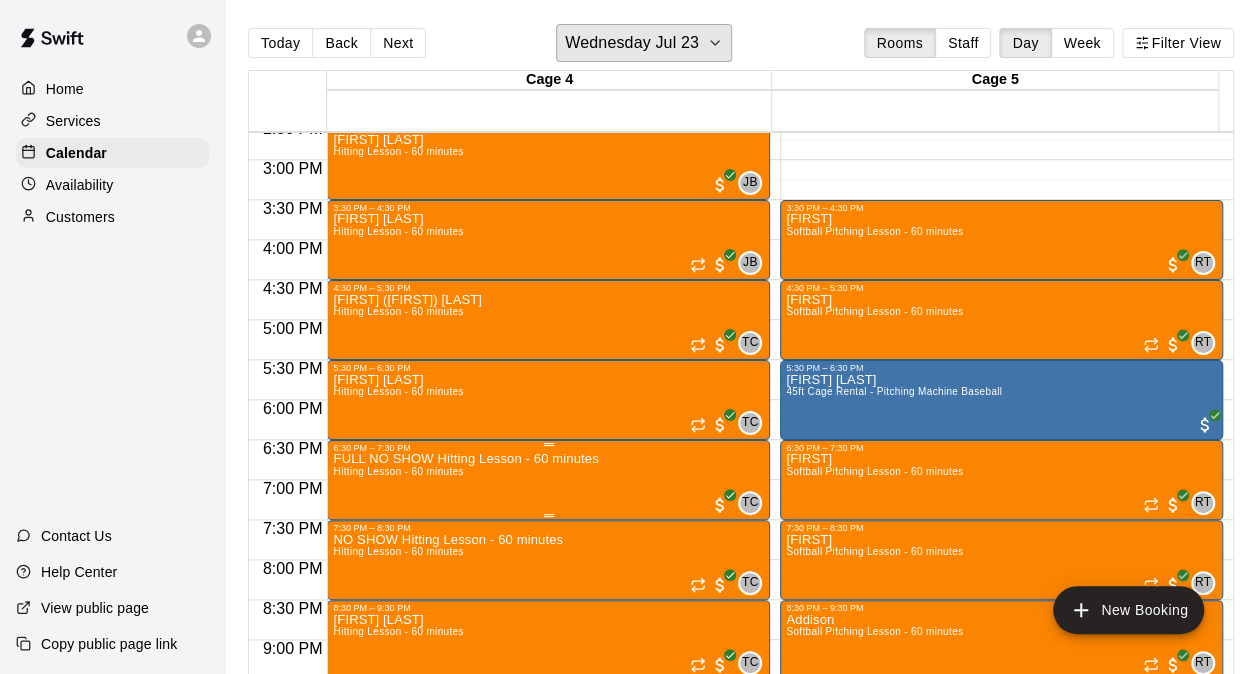 scroll, scrollTop: 1273, scrollLeft: 0, axis: vertical 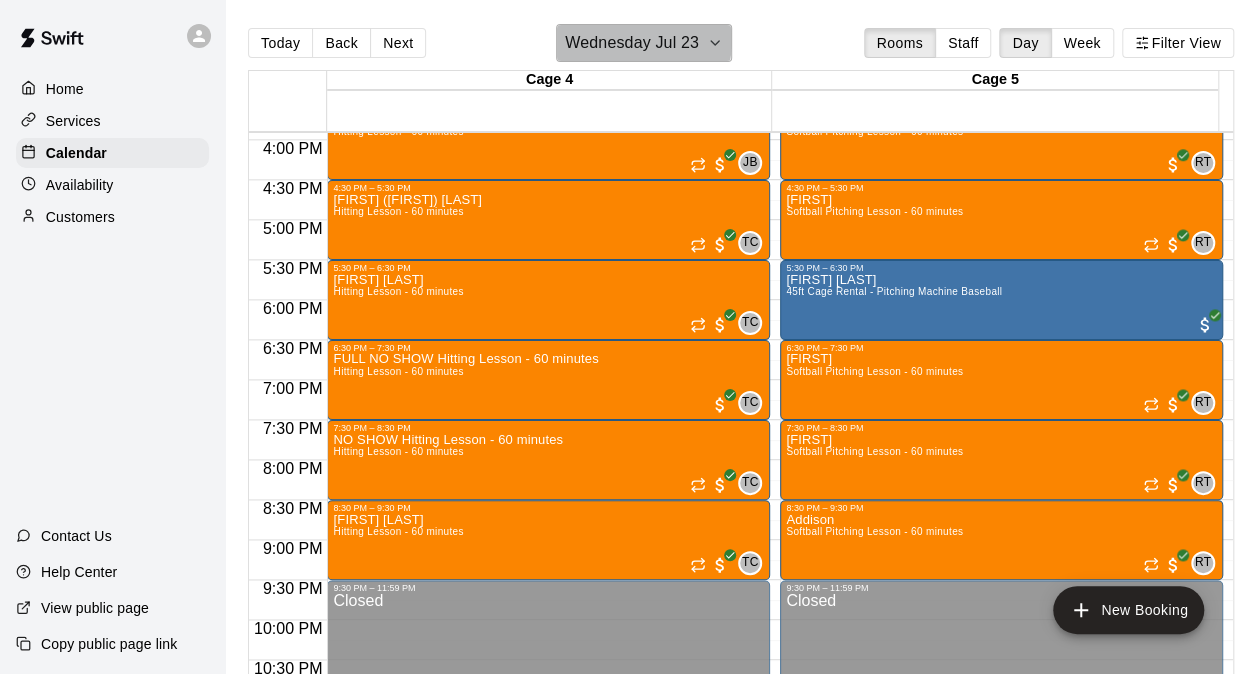 click on "Wednesday Jul 23" at bounding box center [632, 43] 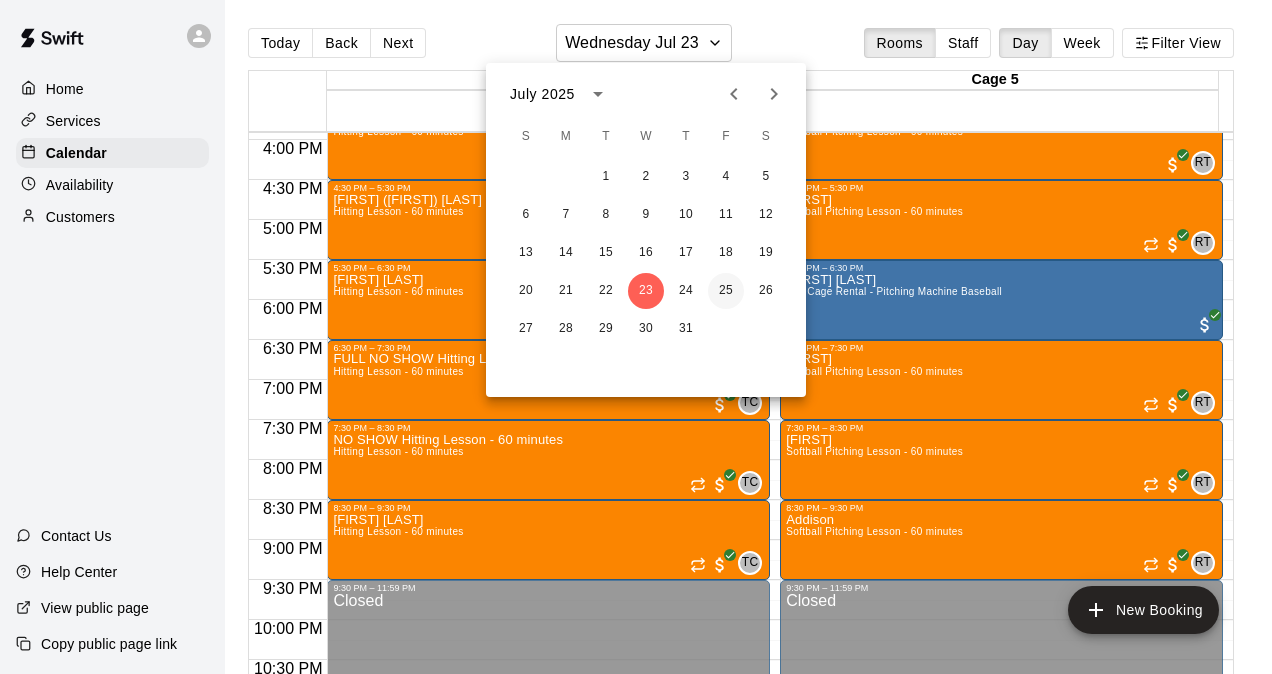 click on "25" at bounding box center (726, 291) 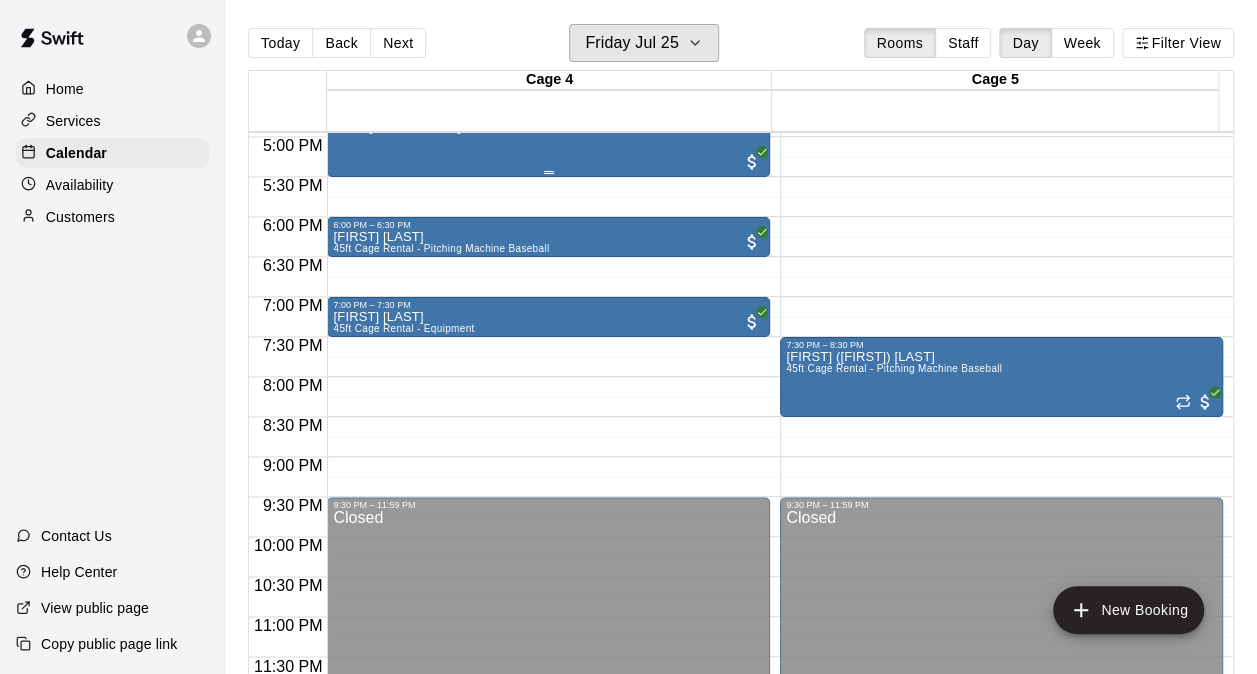 scroll, scrollTop: 756, scrollLeft: 0, axis: vertical 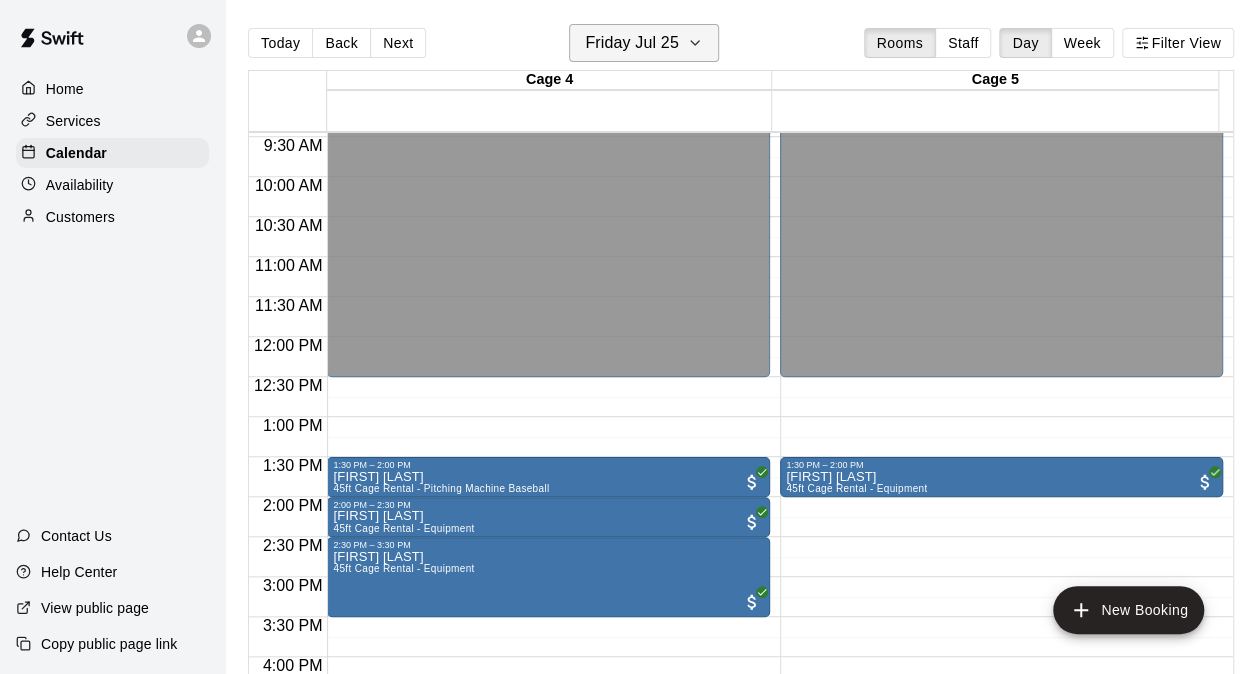 click on "Friday Jul 25" at bounding box center (632, 43) 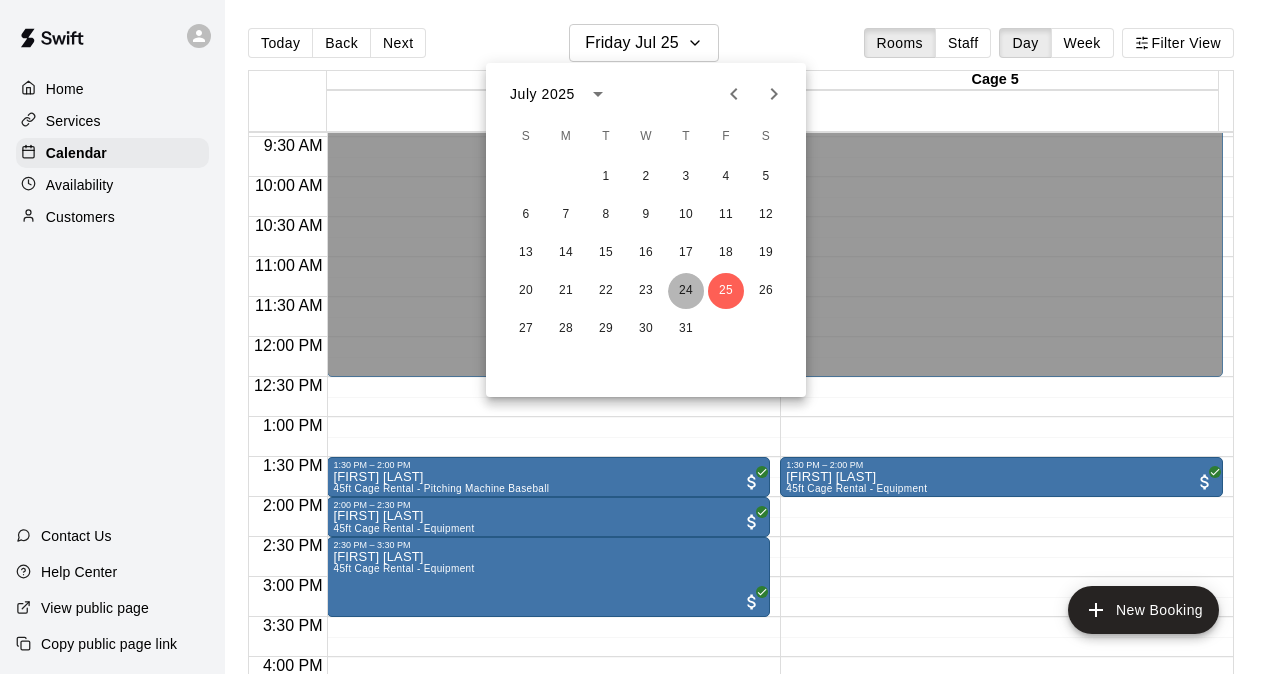 click on "24" at bounding box center [686, 291] 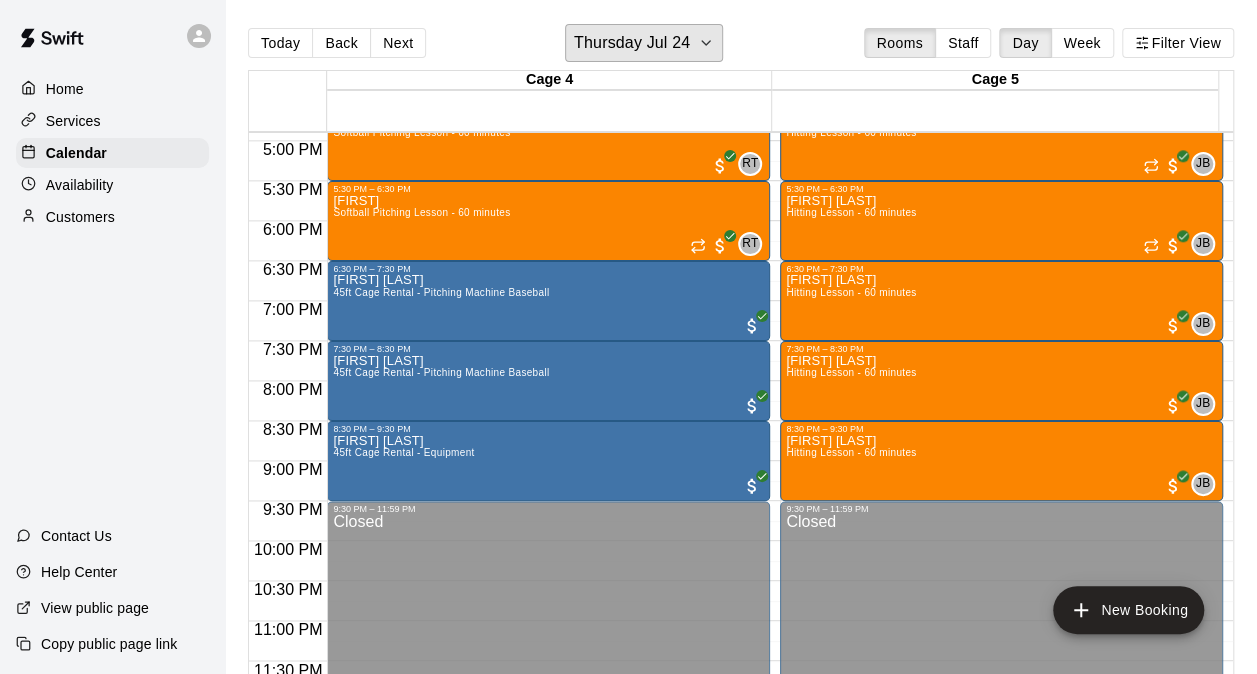 scroll, scrollTop: 1356, scrollLeft: 0, axis: vertical 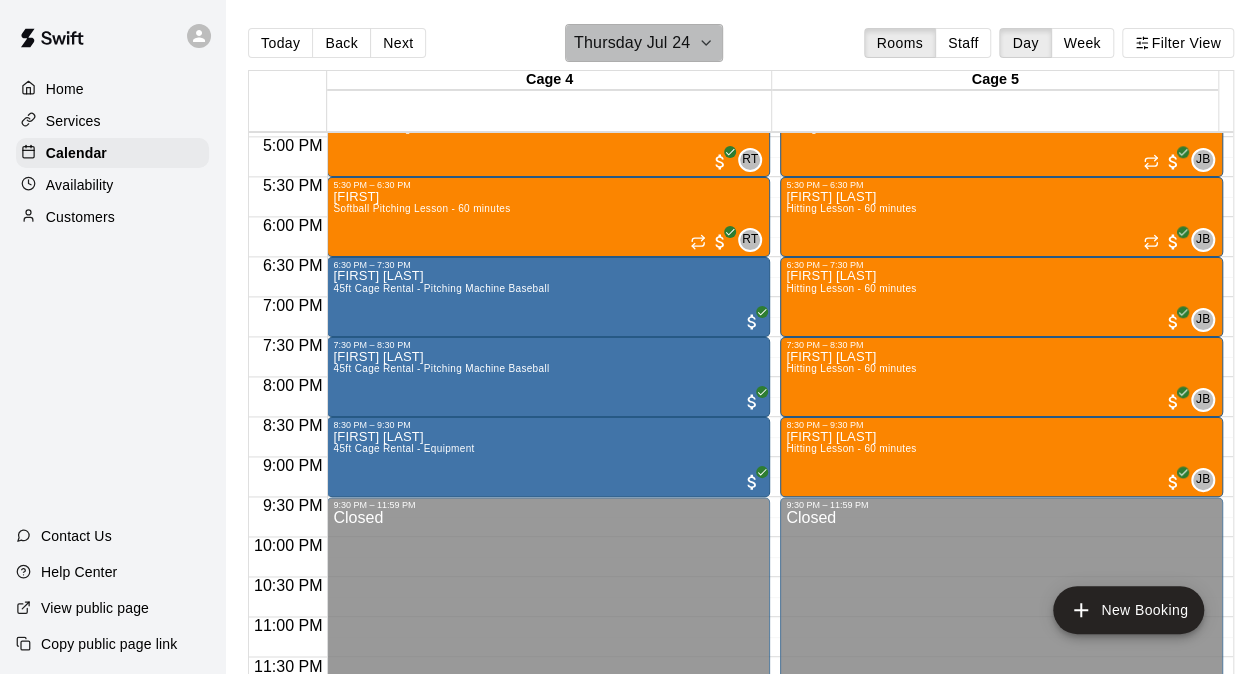 click on "Thursday Jul 24" at bounding box center [632, 43] 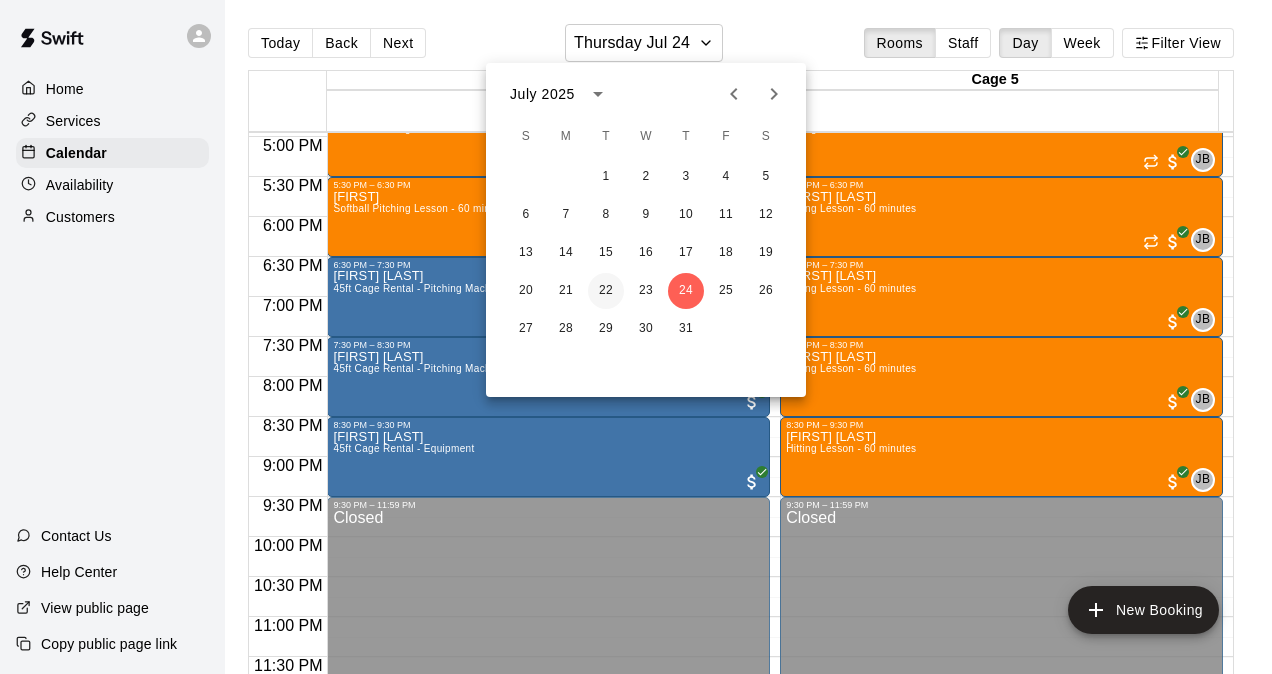 click on "22" at bounding box center [606, 291] 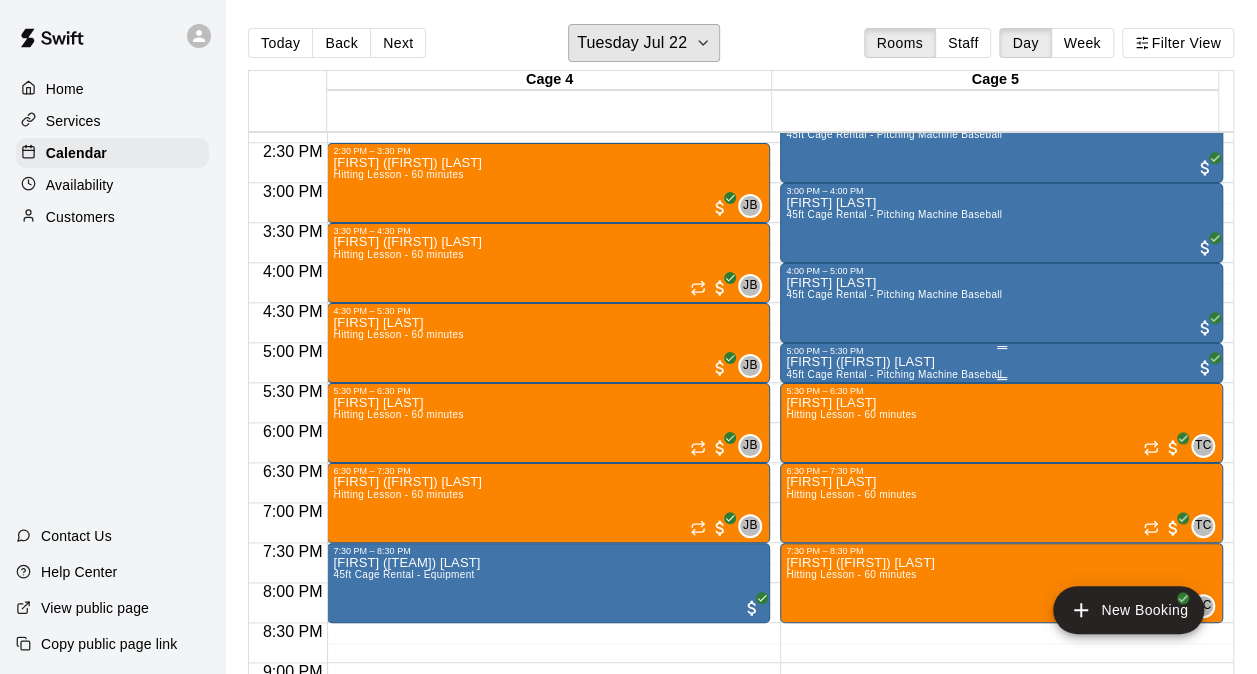 scroll, scrollTop: 1156, scrollLeft: 0, axis: vertical 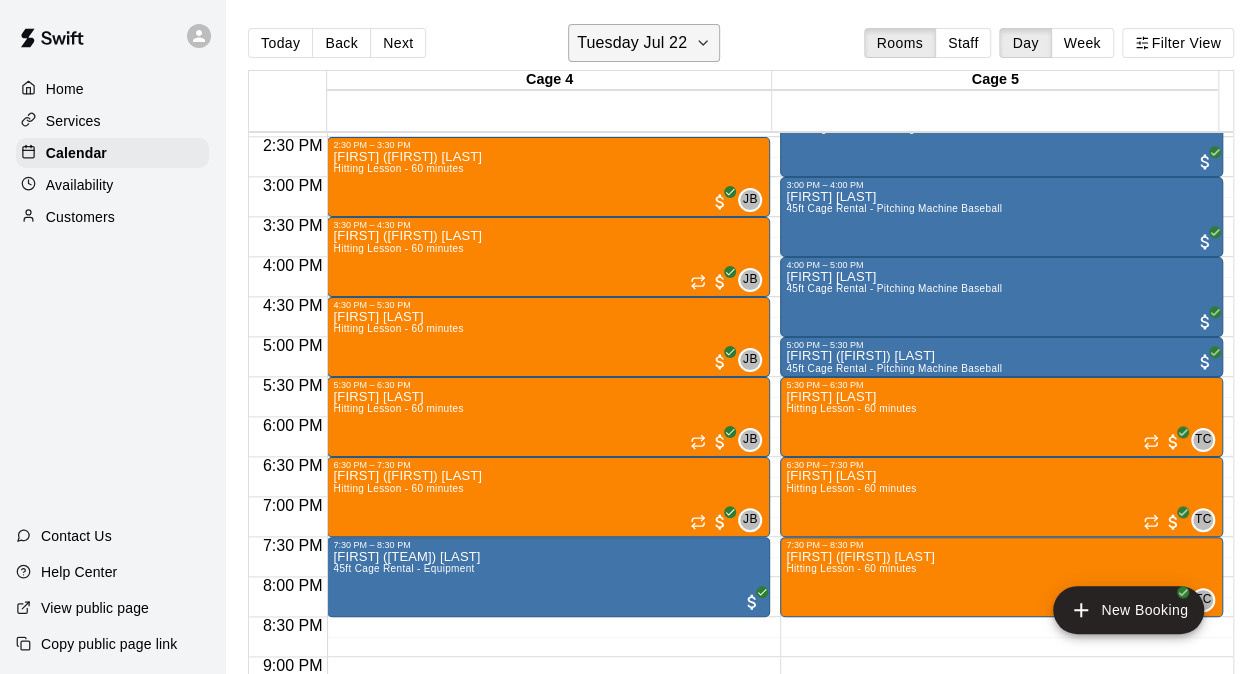 click on "Tuesday Jul 22" at bounding box center [632, 43] 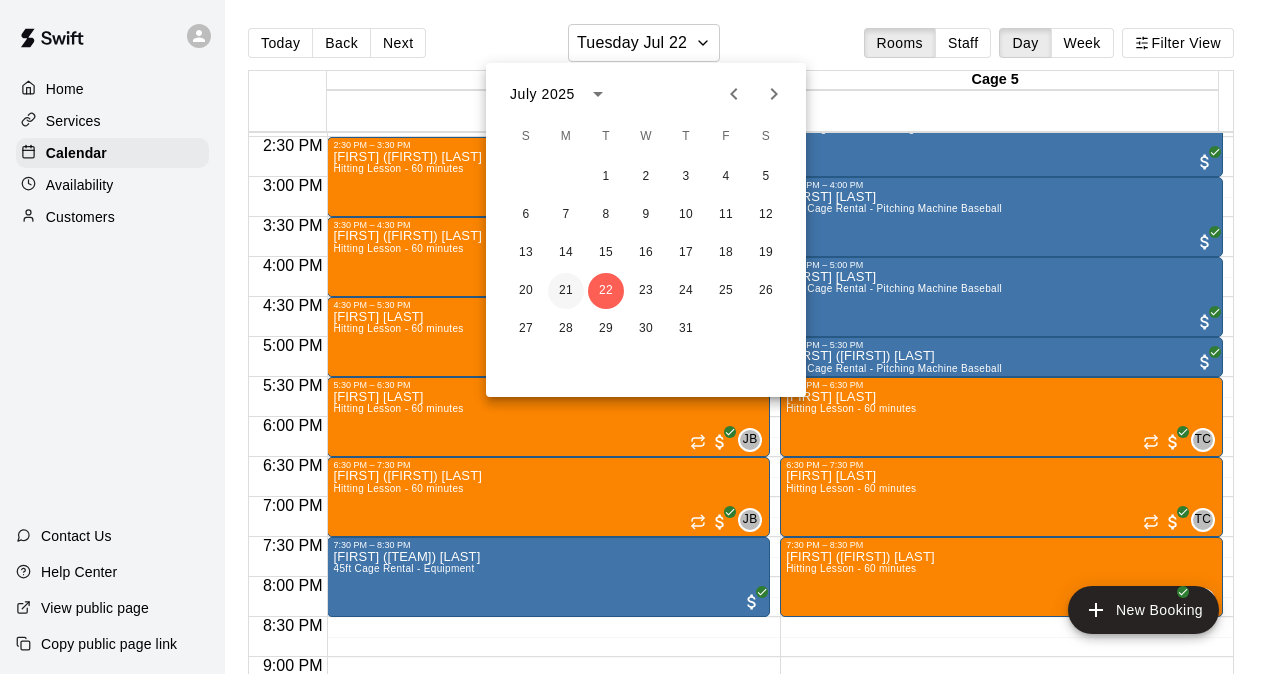 click on "21" at bounding box center (566, 291) 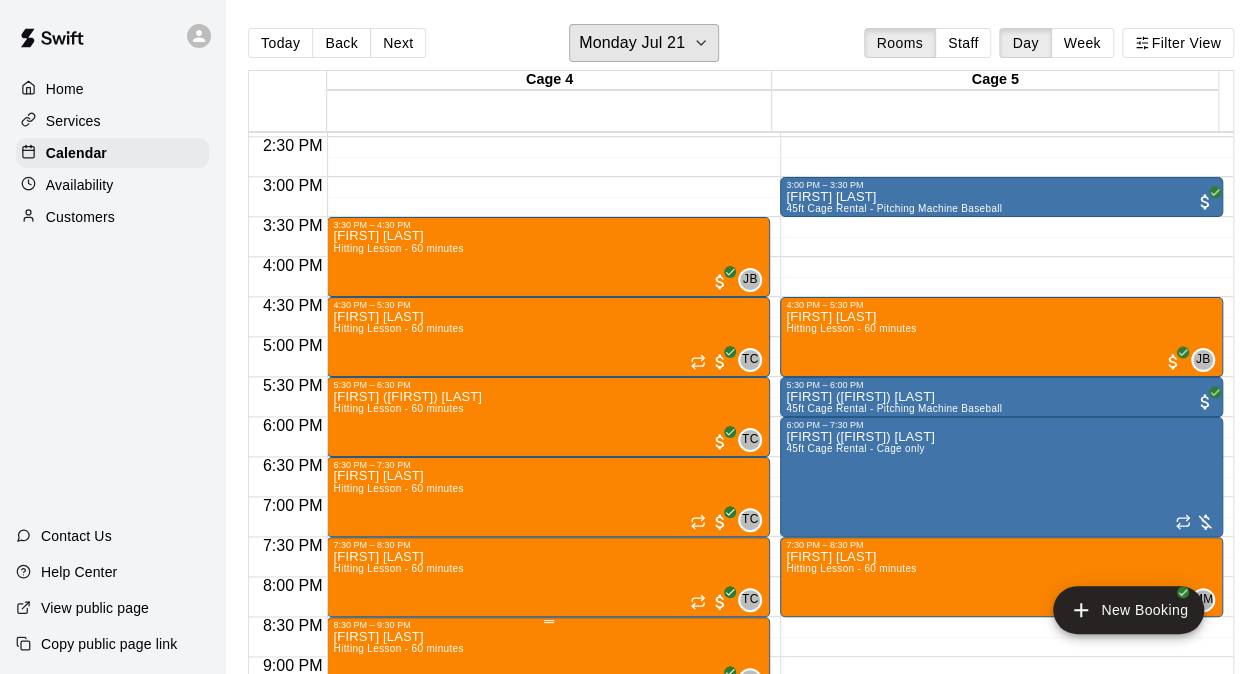 scroll, scrollTop: 1356, scrollLeft: 0, axis: vertical 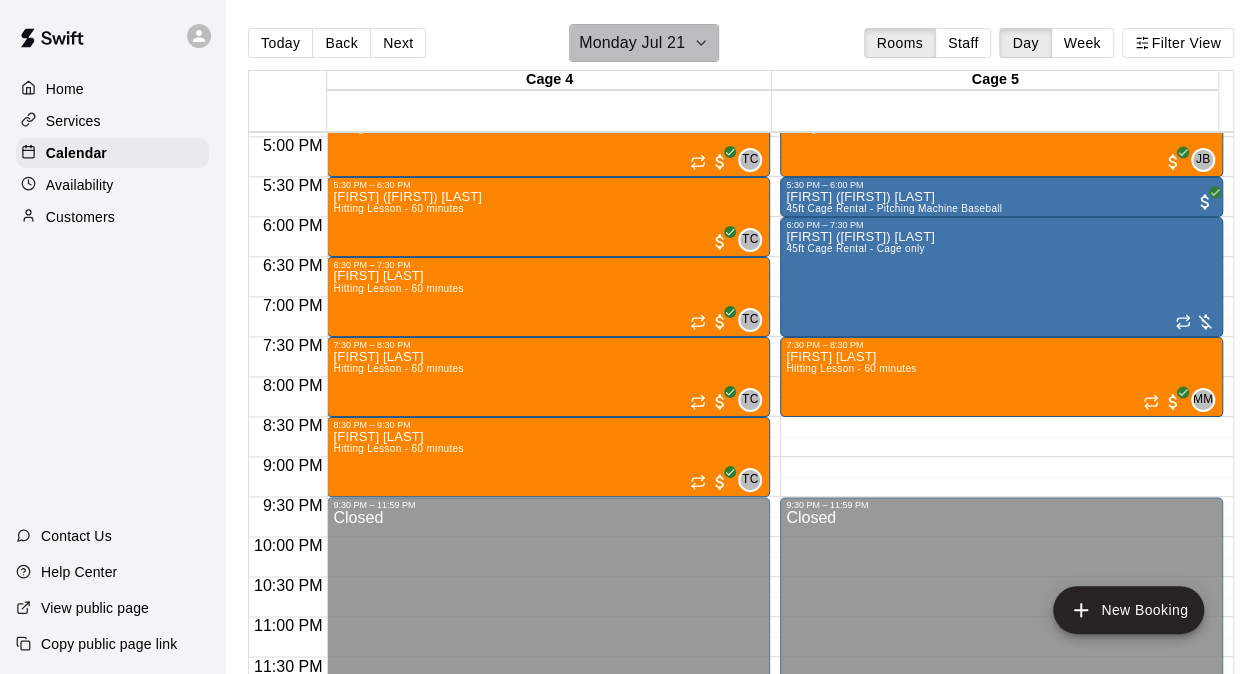 click on "Monday Jul 21" at bounding box center (632, 43) 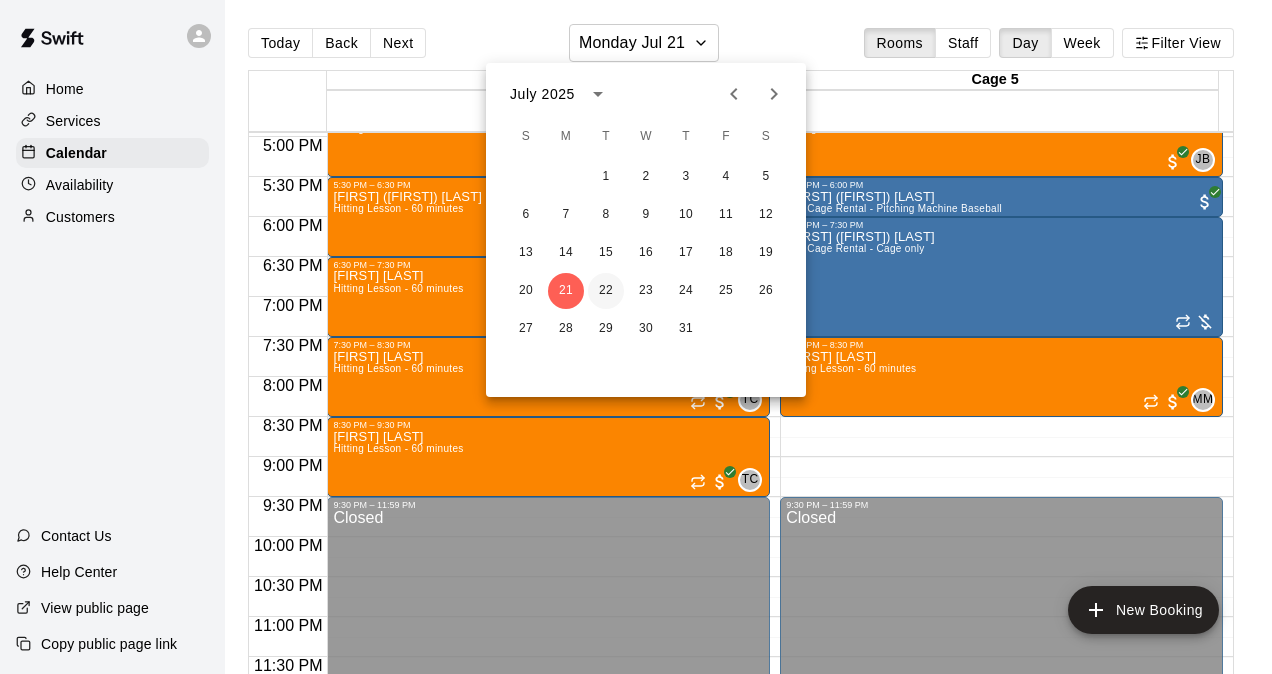 click on "22" at bounding box center (606, 291) 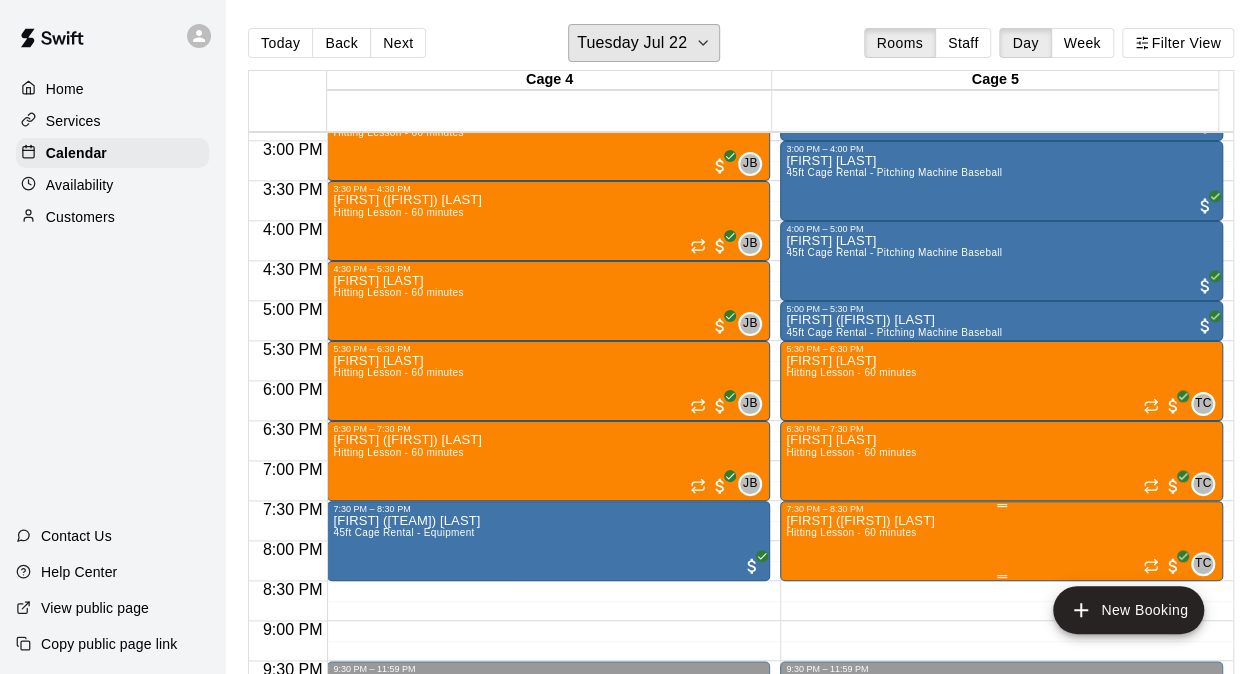 scroll, scrollTop: 1256, scrollLeft: 0, axis: vertical 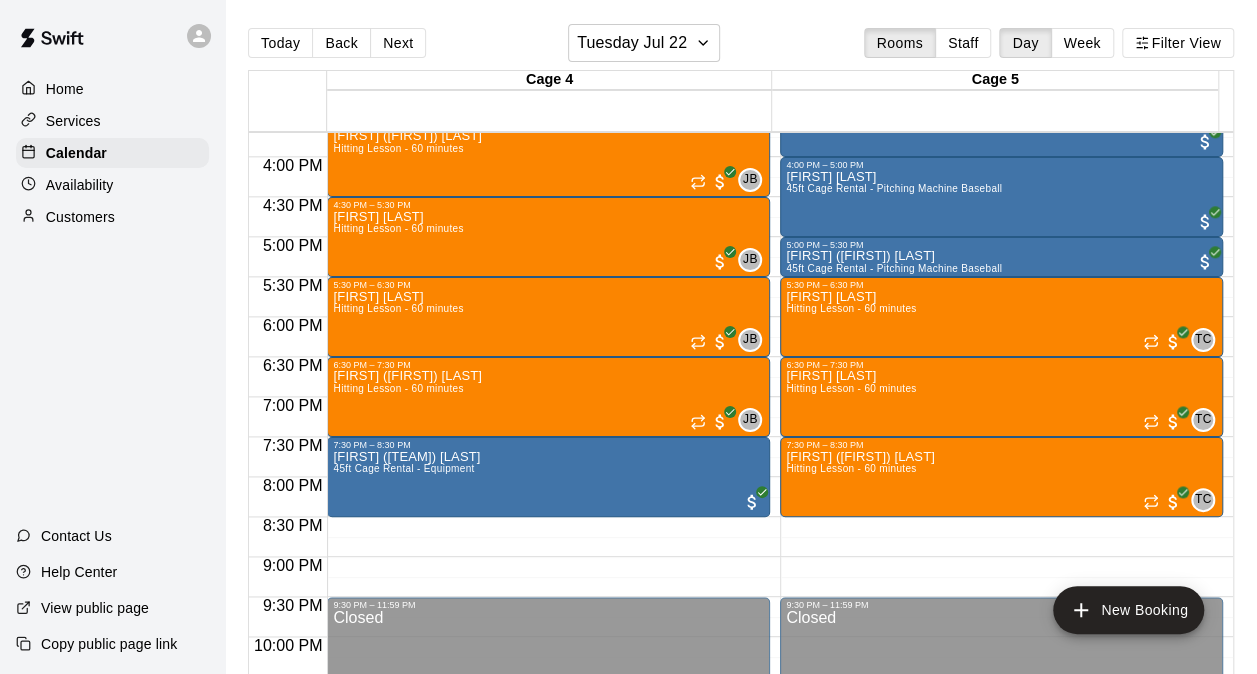 click on "Today Back Next Tuesday Jul 22 Rooms Staff Day Week Filter View Cage 4 22 Tue Cage 5 22 Tue 12:00 AM 12:30 AM 1:00 AM 1:30 AM 2:00 AM 2:30 AM 3:00 AM 3:30 AM 4:00 AM 4:30 AM 5:00 AM 5:30 AM 6:00 AM 6:30 AM 7:00 AM 7:30 AM 8:00 AM 8:30 AM 9:00 AM 9:30 AM 10:00 AM 10:30 AM 11:00 AM 11:30 AM 12:00 PM 12:30 PM 1:00 PM 1:30 PM 2:00 PM 2:30 PM 3:00 PM 3:30 PM 4:00 PM 4:30 PM 5:00 PM 5:30 PM 6:00 PM 6:30 PM 7:00 PM 7:30 PM 8:00 PM 8:30 PM 9:00 PM 9:30 PM 10:00 PM 10:30 PM 11:00 PM 11:30 PM 12:00 AM – 12:30 PM Closed 2:30 PM – 3:30 PM [FIRST] ([FIRST])  [LAST] Hitting Lesson - 60 minutes JB 0 3:30 PM – 4:30 PM [FIRST] ([FIRST]) [LAST] Hitting Lesson - 60 minutes JB 0 4:30 PM – 5:30 PM [FIRST] [LAST] Hitting Lesson - 60 minutes JB 0 5:30 PM – 6:30 PM [FIRST] [LAST] Hitting Lesson - 60 minutes JB 0 6:30 PM – 7:30 PM [FIRST] ([FIRST]) [LAST] Hitting Lesson - 60 minutes JB 0 7:30 PM – 8:30 PM [FIRST] ([TEAM]) [LAST] 45ft Cage Rental - Equipment 9:30 PM – 11:59 PM Closed 12:00 AM – 12:30 PM Closed 2:00 PM – 3:00 PM 0" at bounding box center [741, 353] 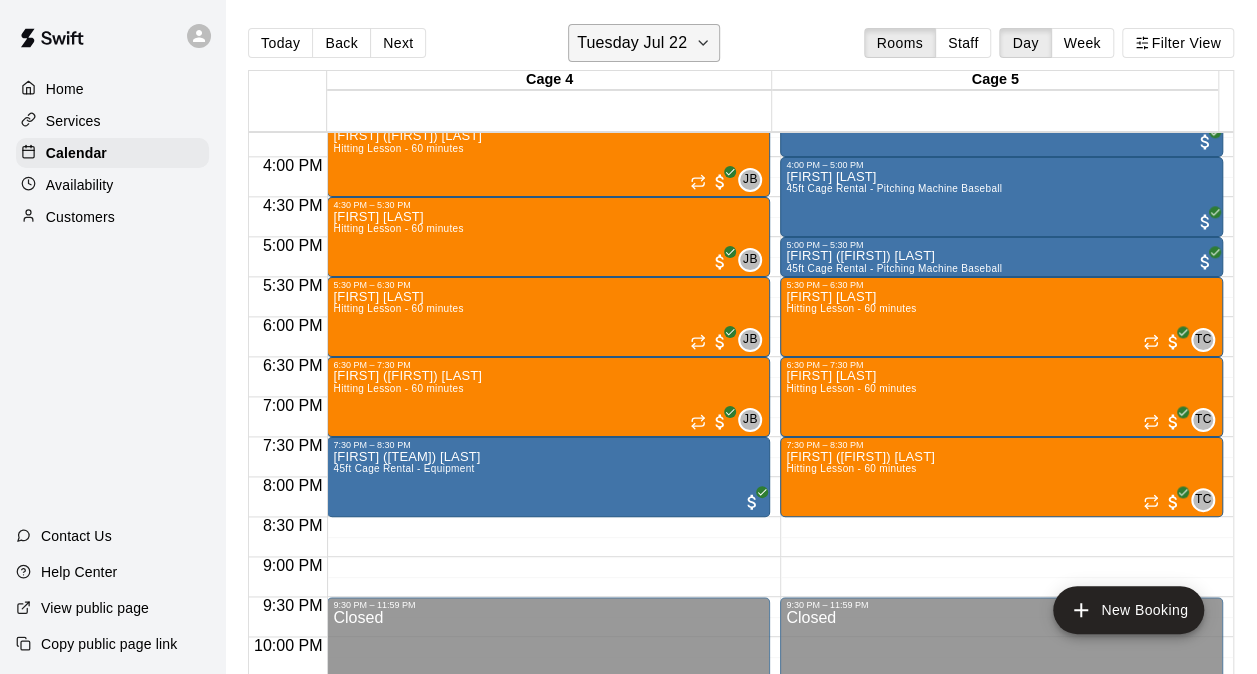 click on "Tuesday Jul 22" at bounding box center (644, 43) 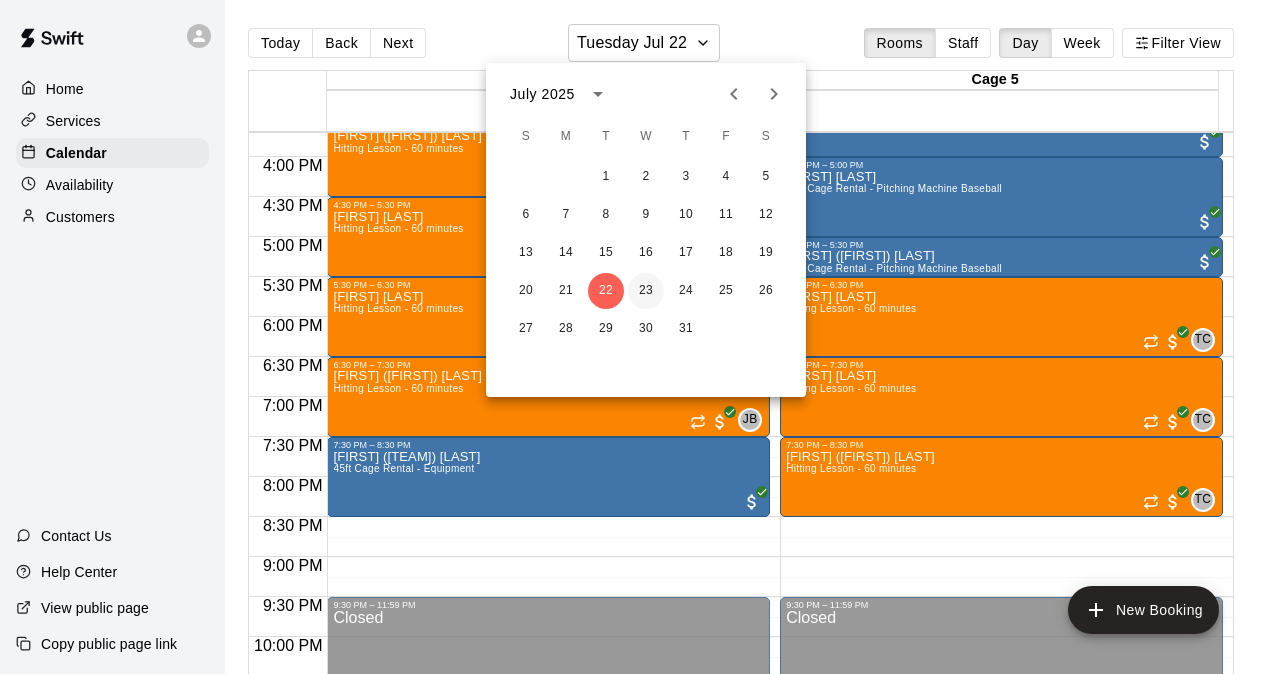 click on "23" at bounding box center (646, 291) 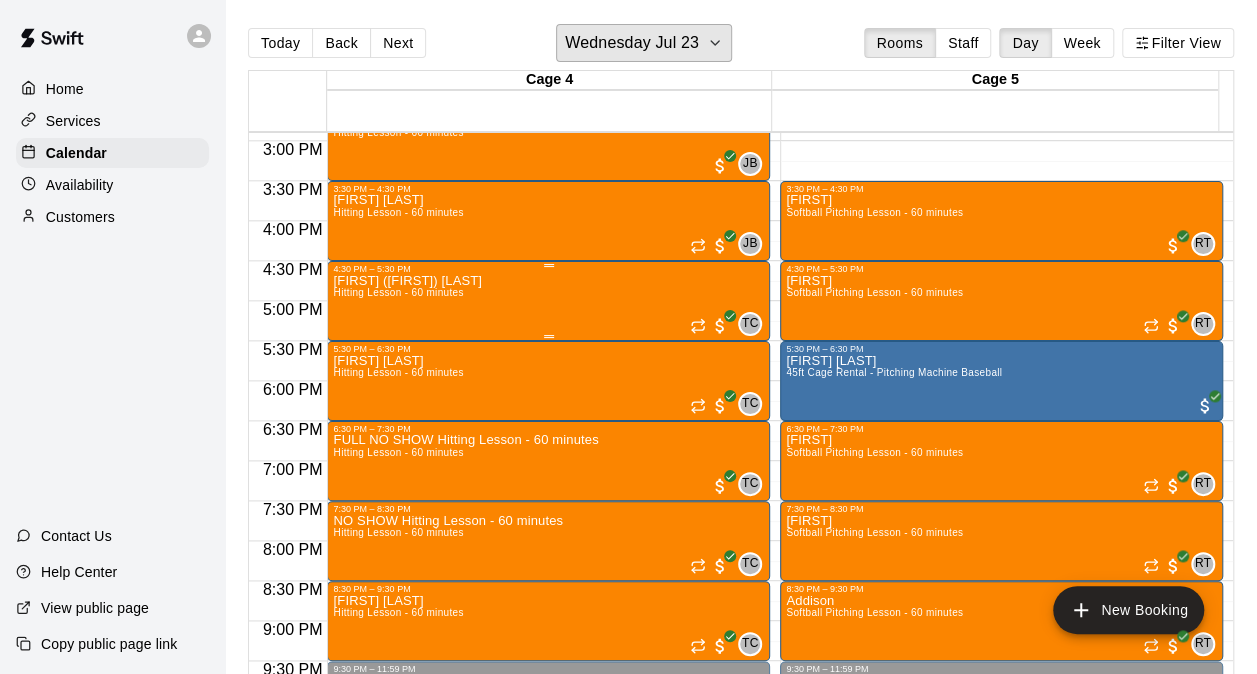 scroll, scrollTop: 1256, scrollLeft: 0, axis: vertical 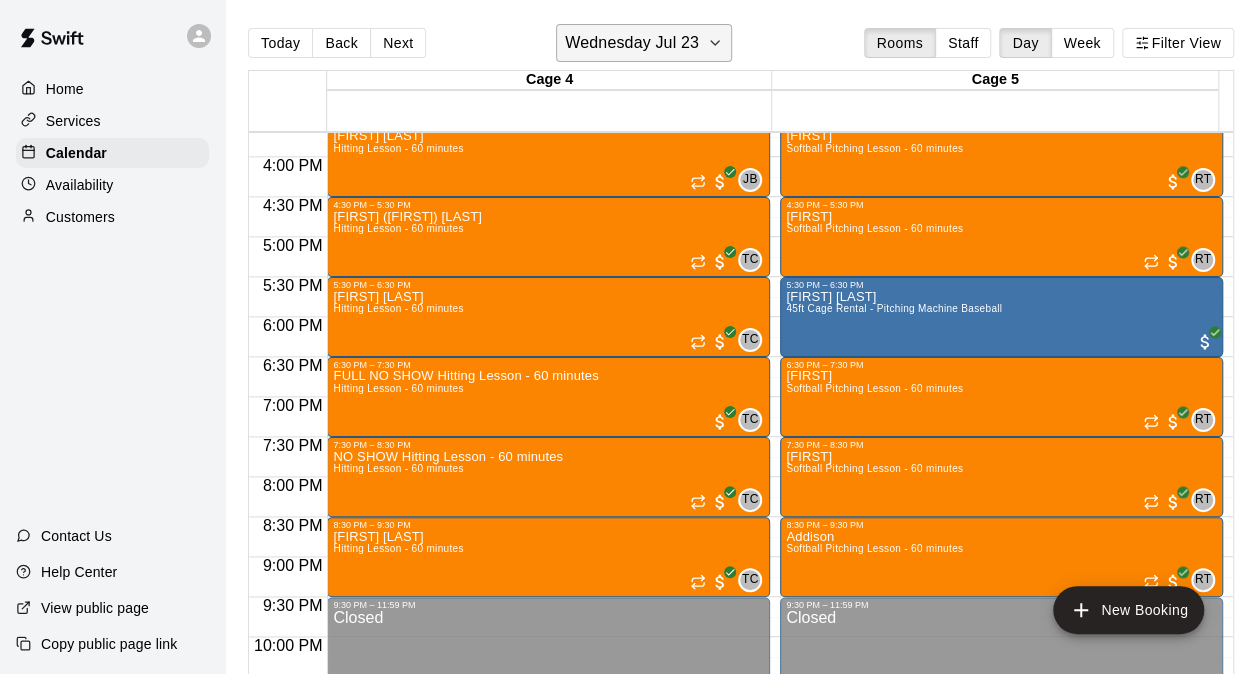 click on "Wednesday Jul 23" at bounding box center (632, 43) 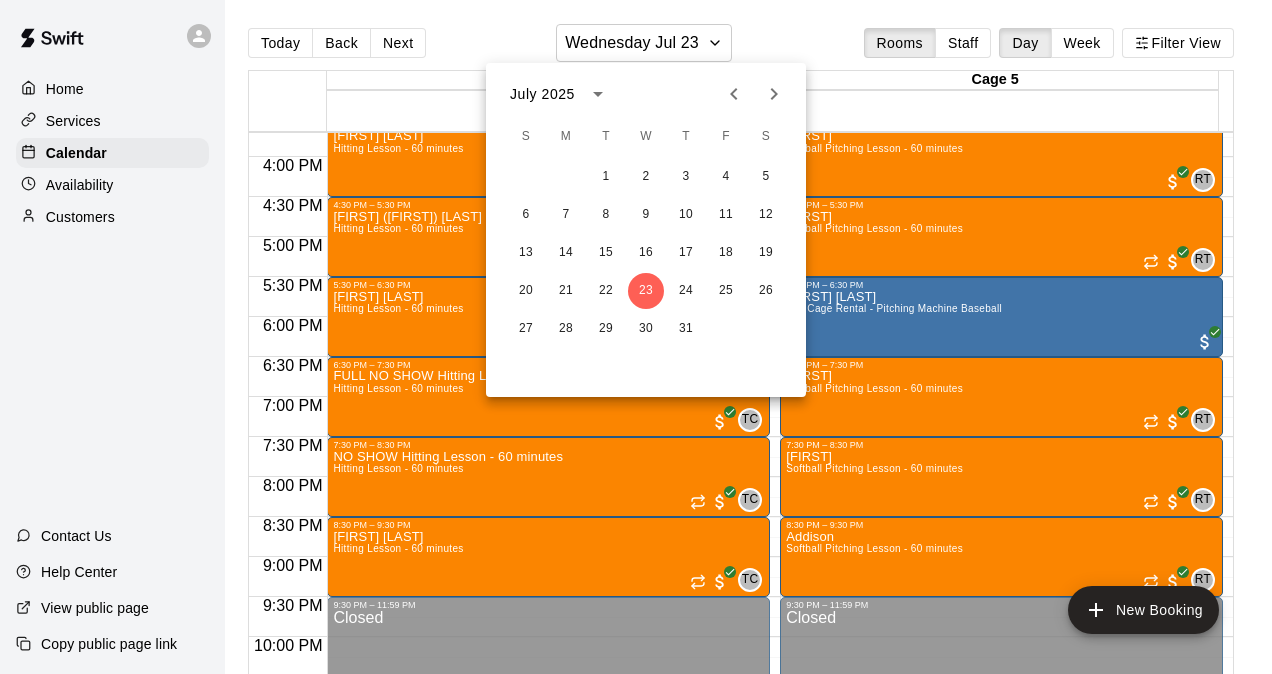 click 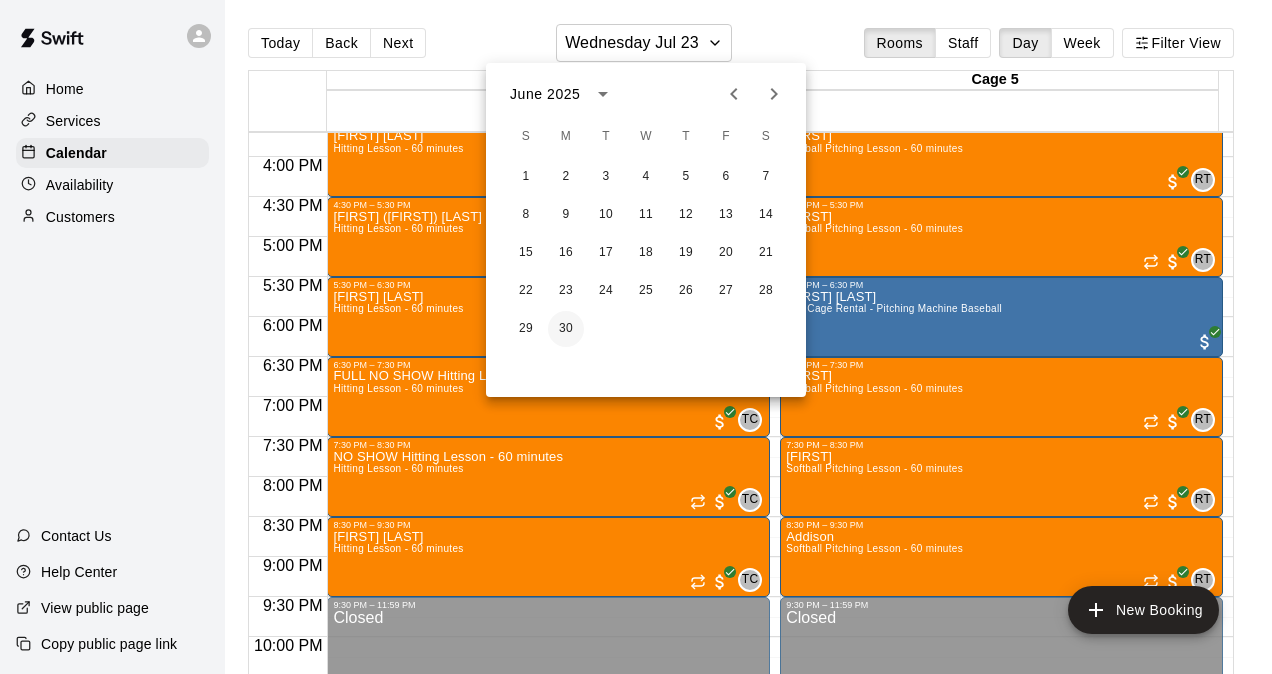 click on "30" at bounding box center (566, 329) 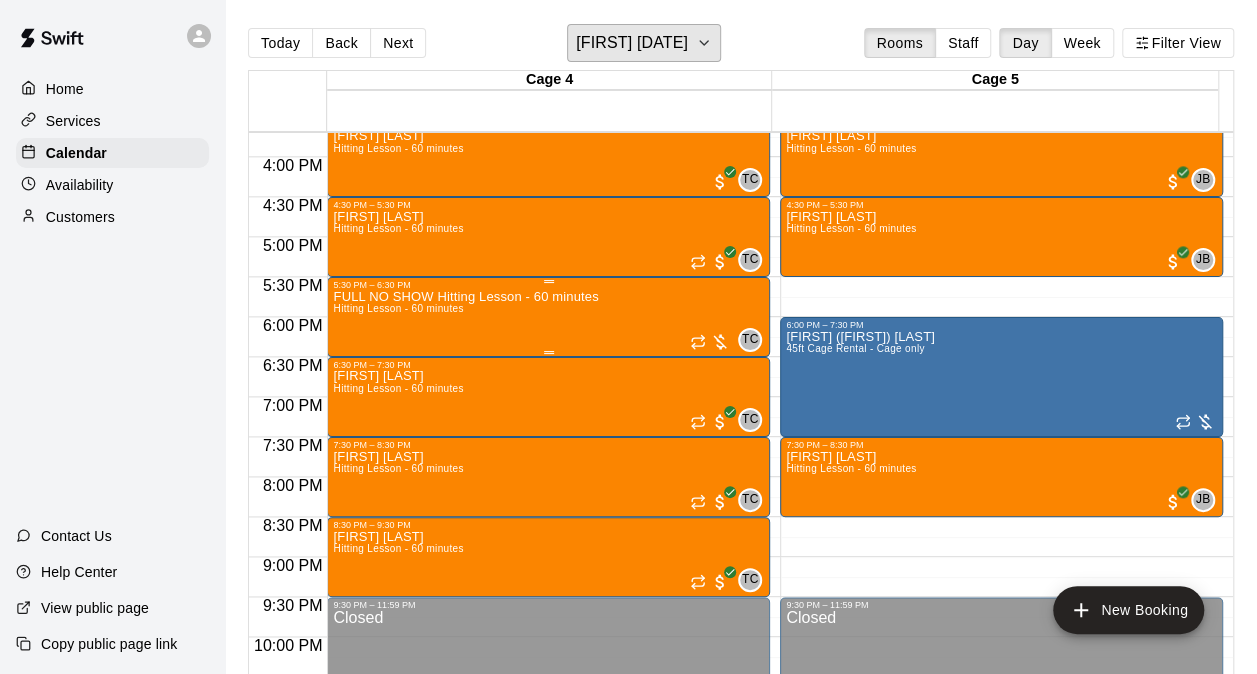 scroll, scrollTop: 1156, scrollLeft: 0, axis: vertical 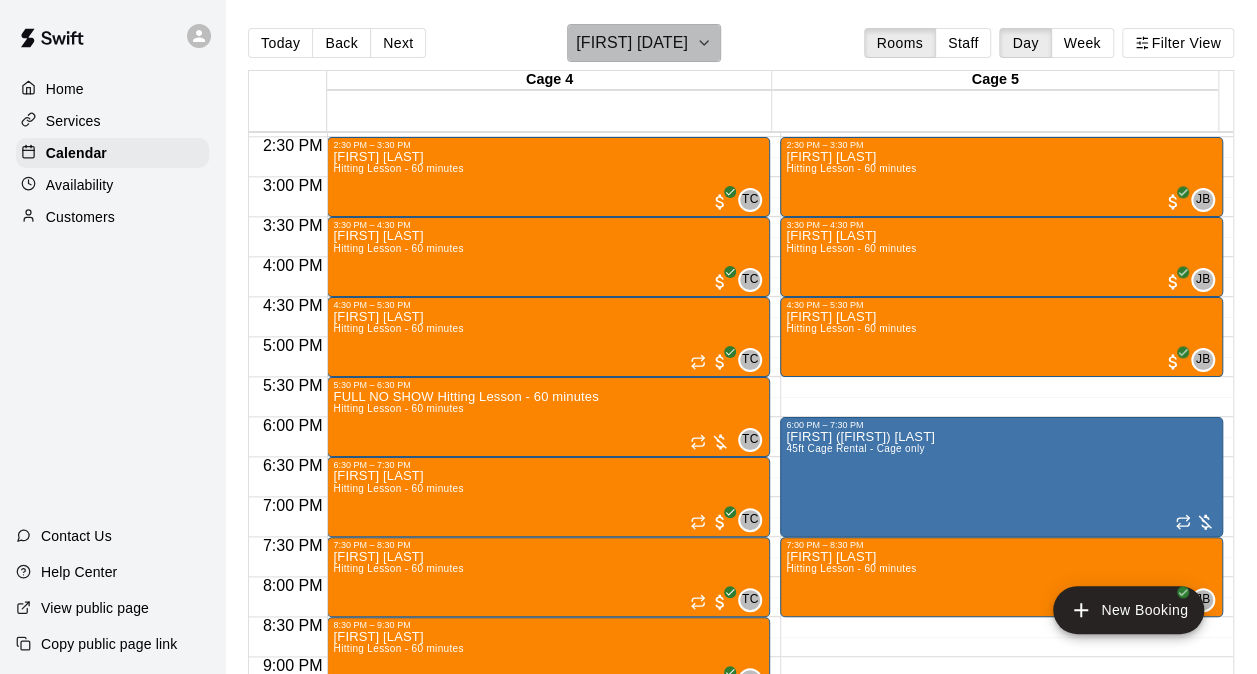 click on "[FIRST] [DATE]" at bounding box center [644, 43] 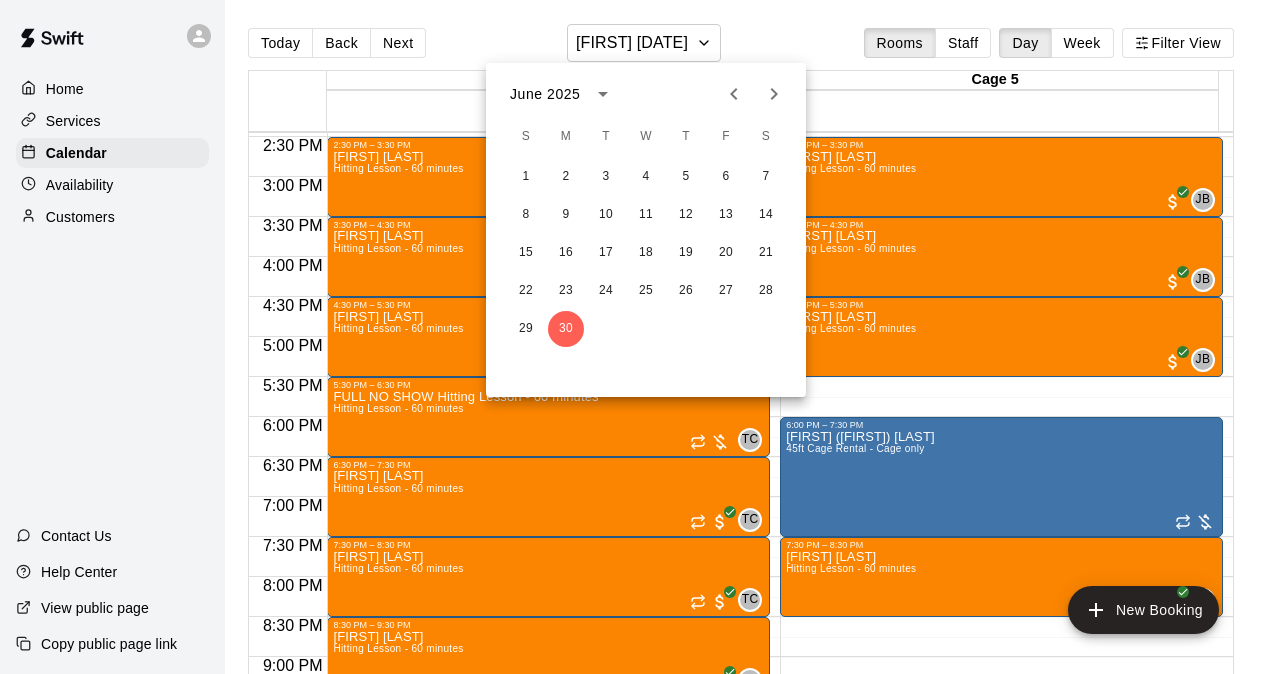 click at bounding box center (774, 94) 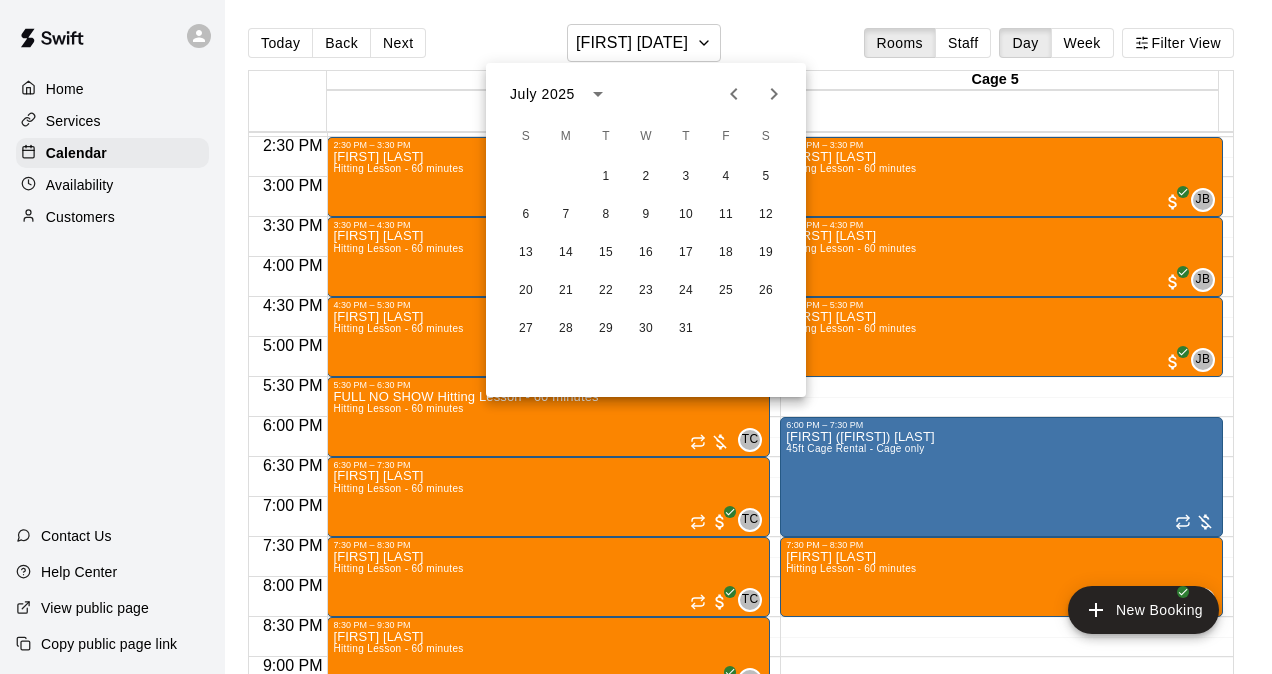 click 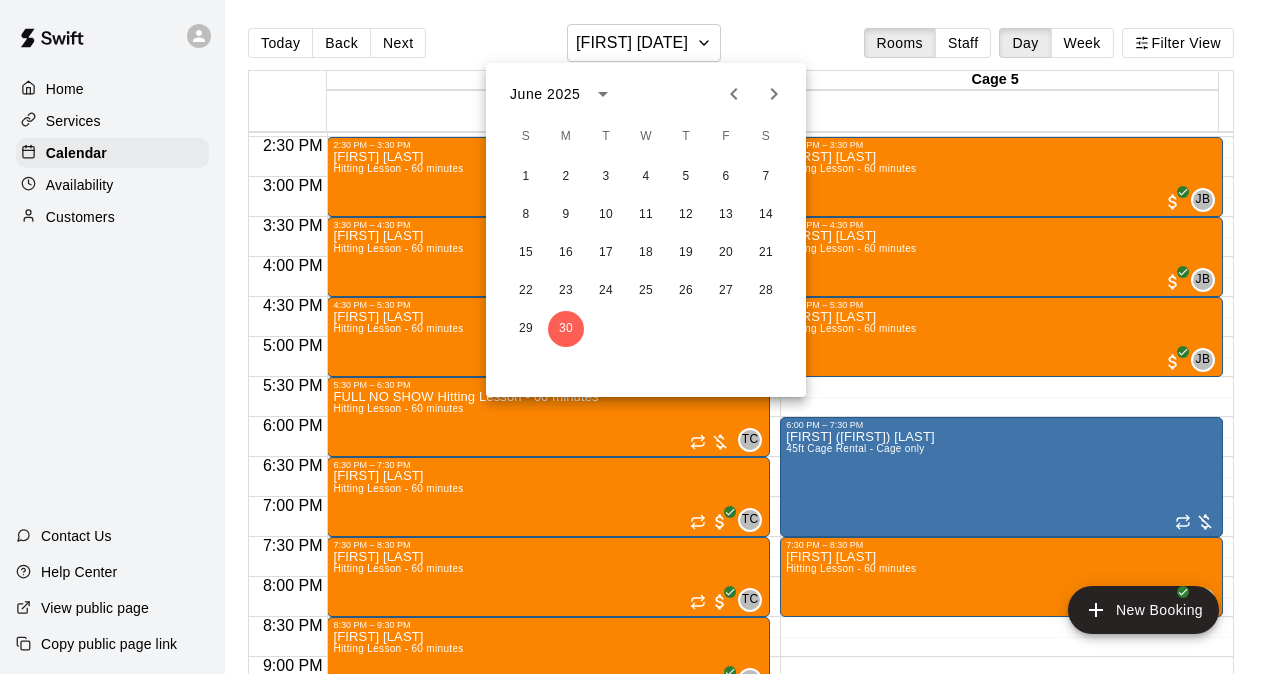 click at bounding box center [636, 337] 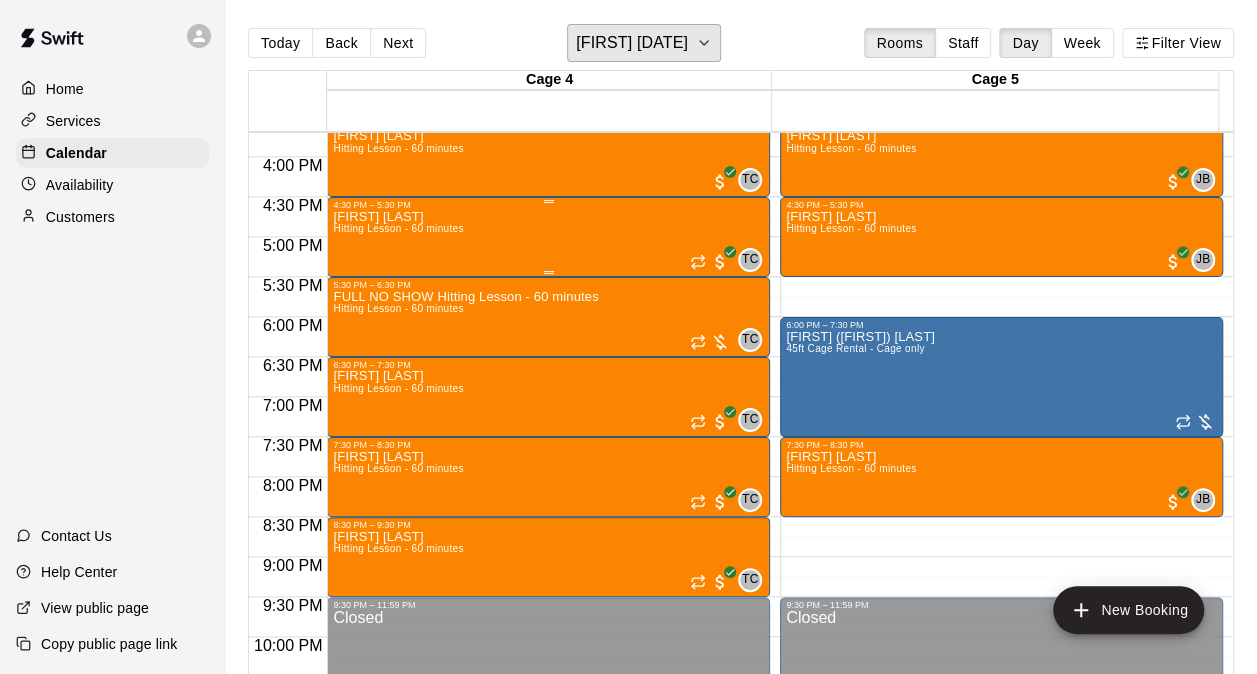 scroll, scrollTop: 1156, scrollLeft: 0, axis: vertical 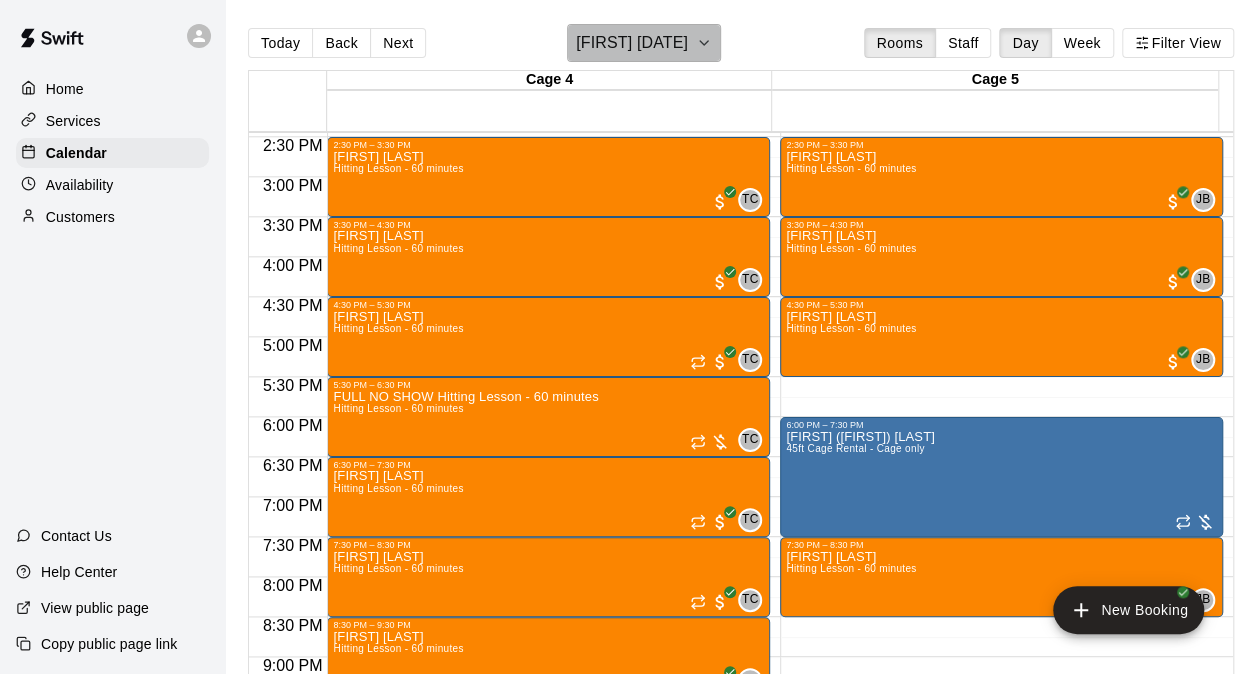 click on "[FIRST] [DATE]" at bounding box center (632, 43) 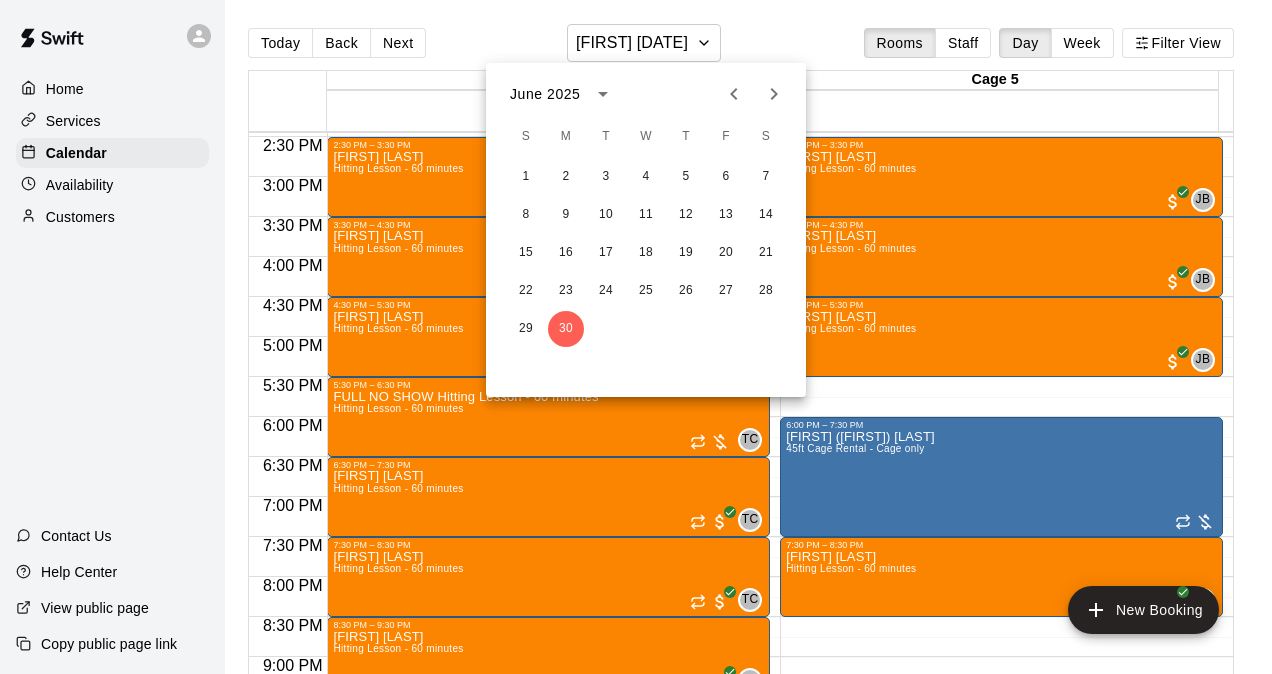 click 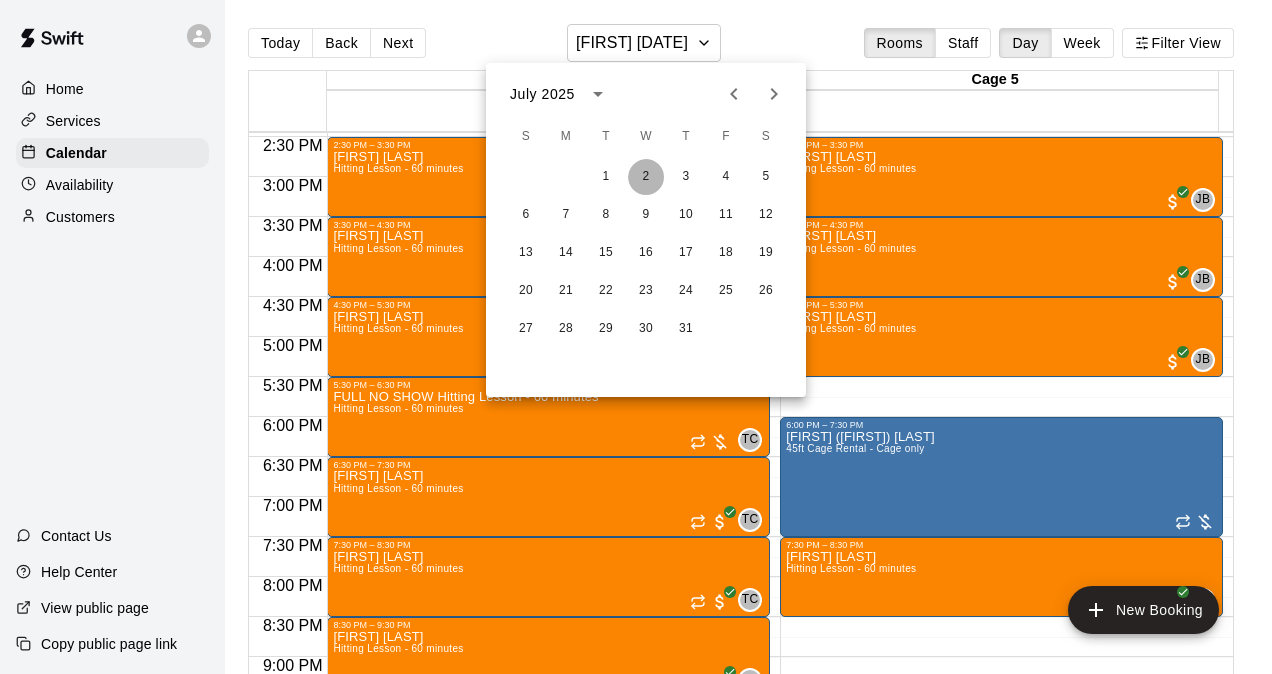 click on "2" at bounding box center [646, 177] 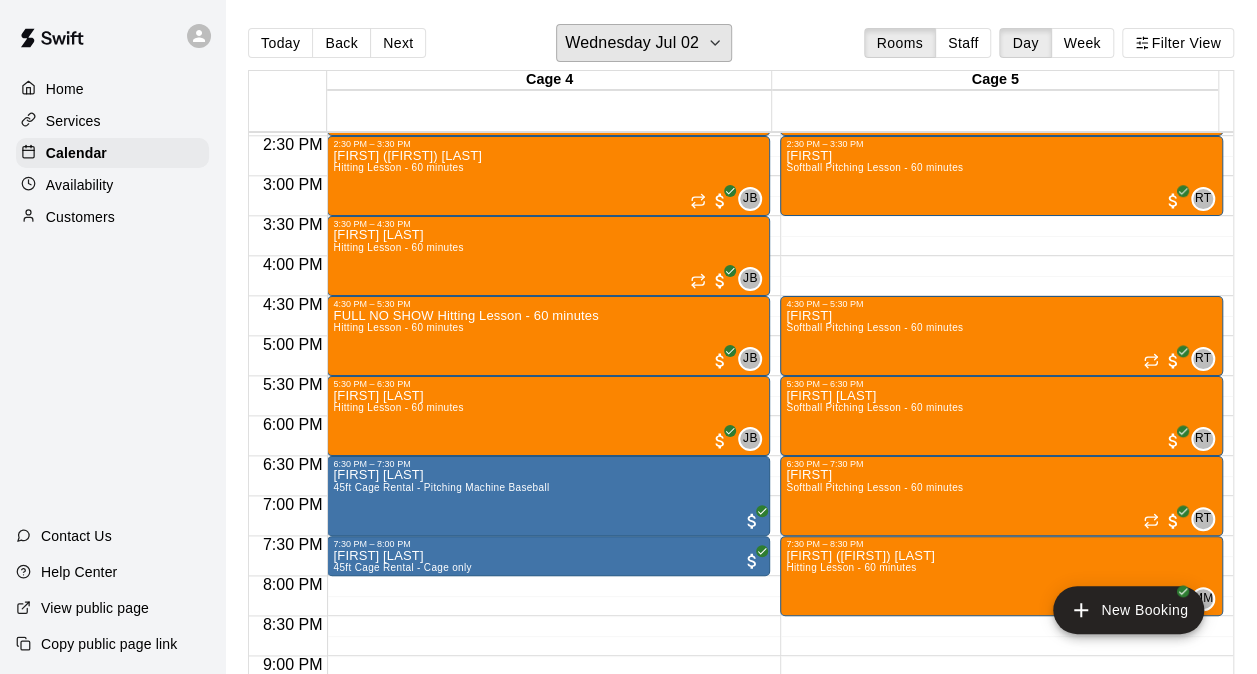 scroll, scrollTop: 1156, scrollLeft: 0, axis: vertical 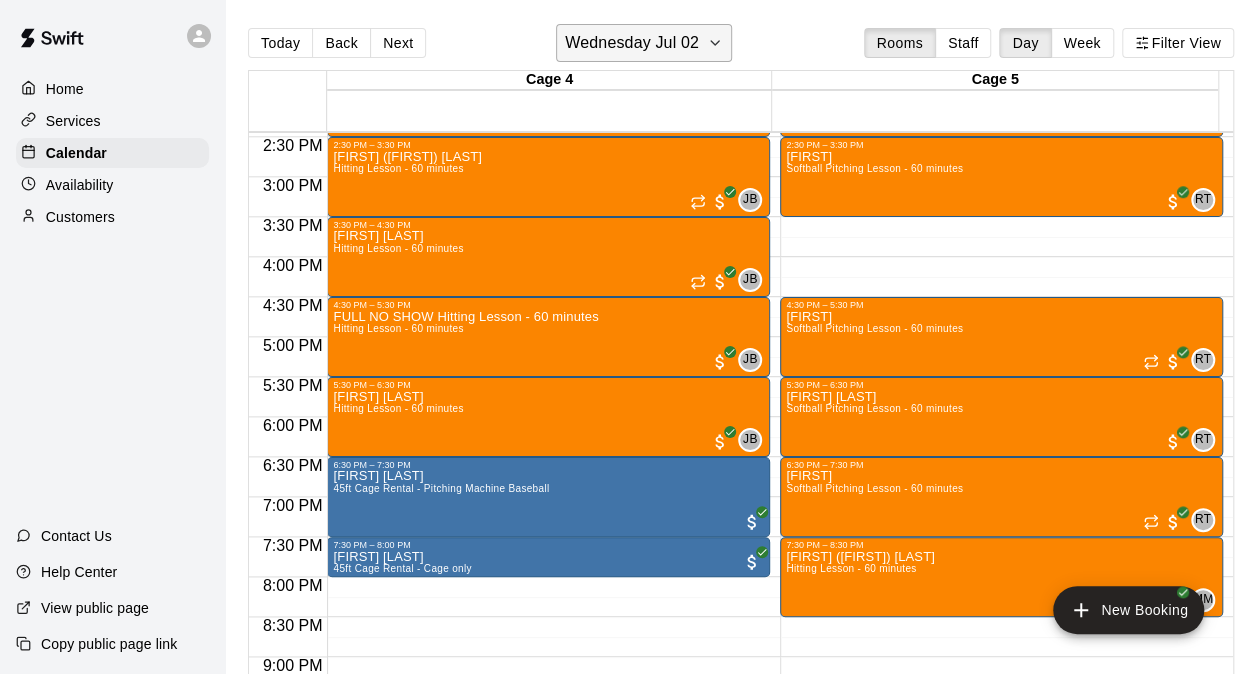 click on "Wednesday Jul 02" at bounding box center [632, 43] 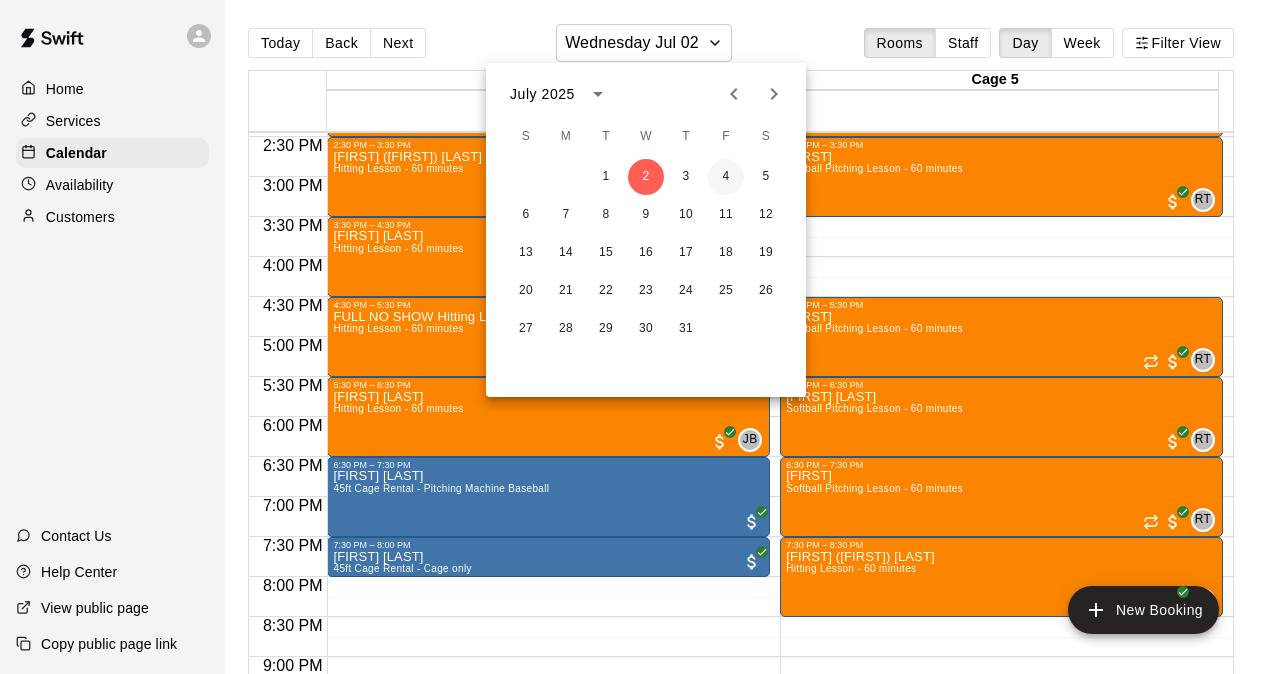 click on "4" at bounding box center (726, 177) 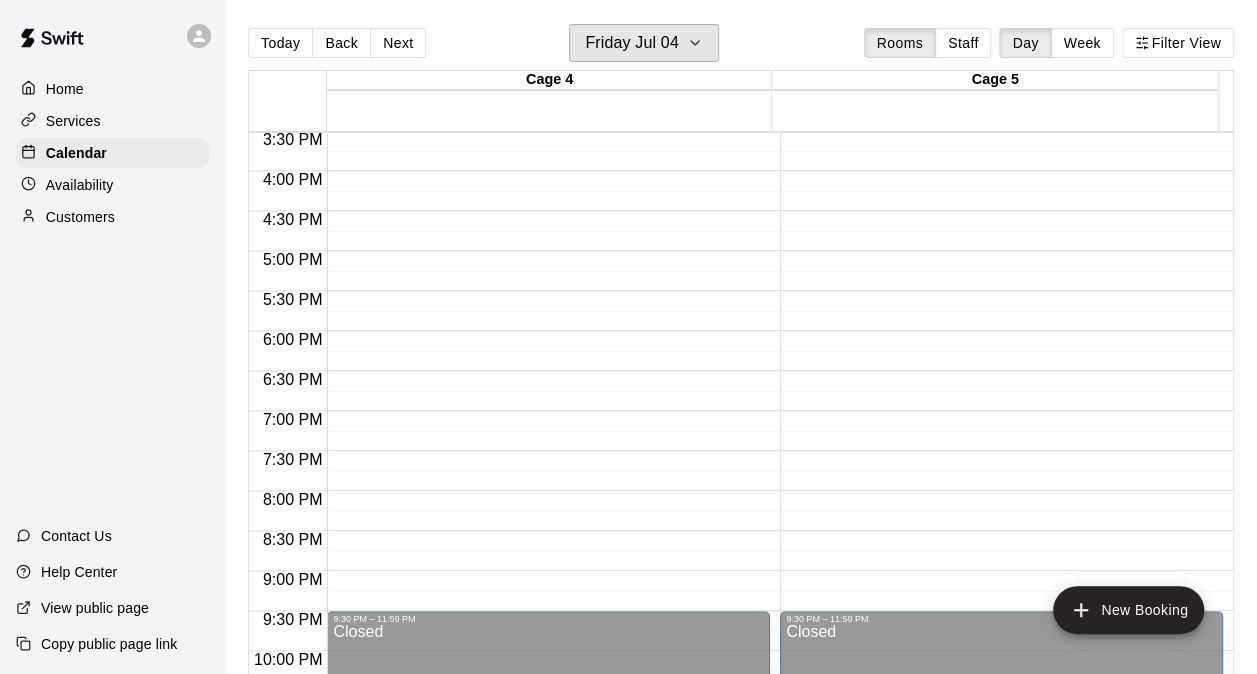 scroll, scrollTop: 856, scrollLeft: 0, axis: vertical 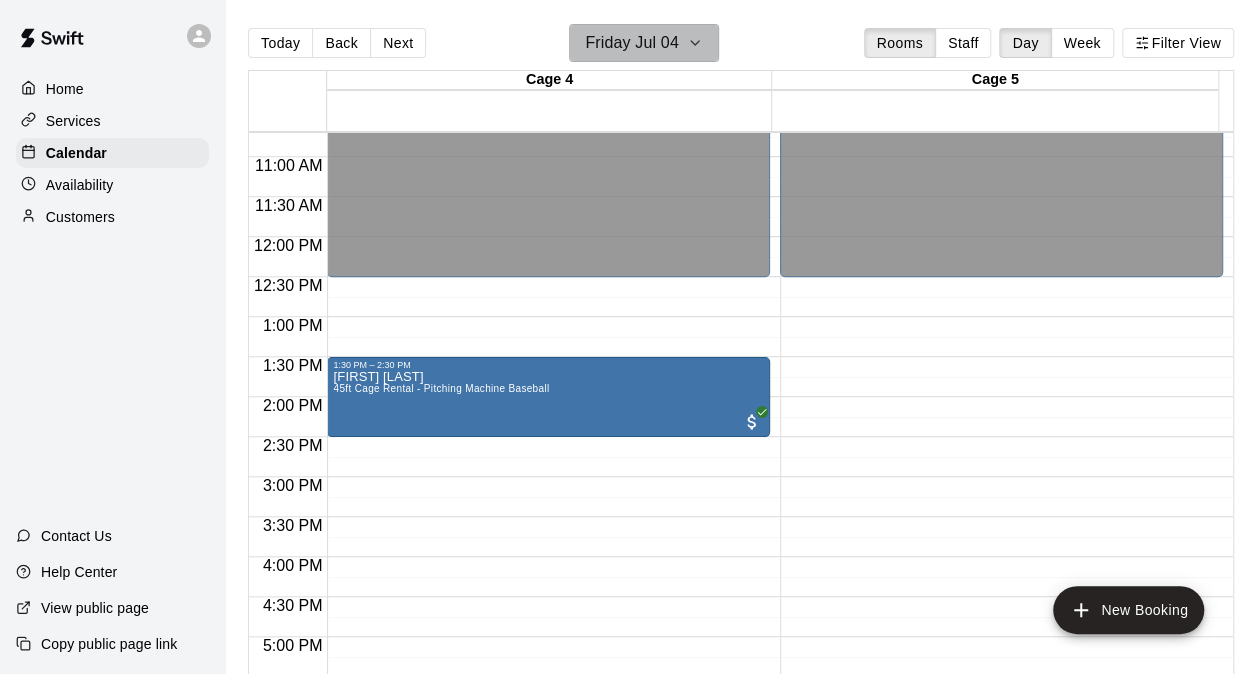 click on "Friday Jul 04" at bounding box center (632, 43) 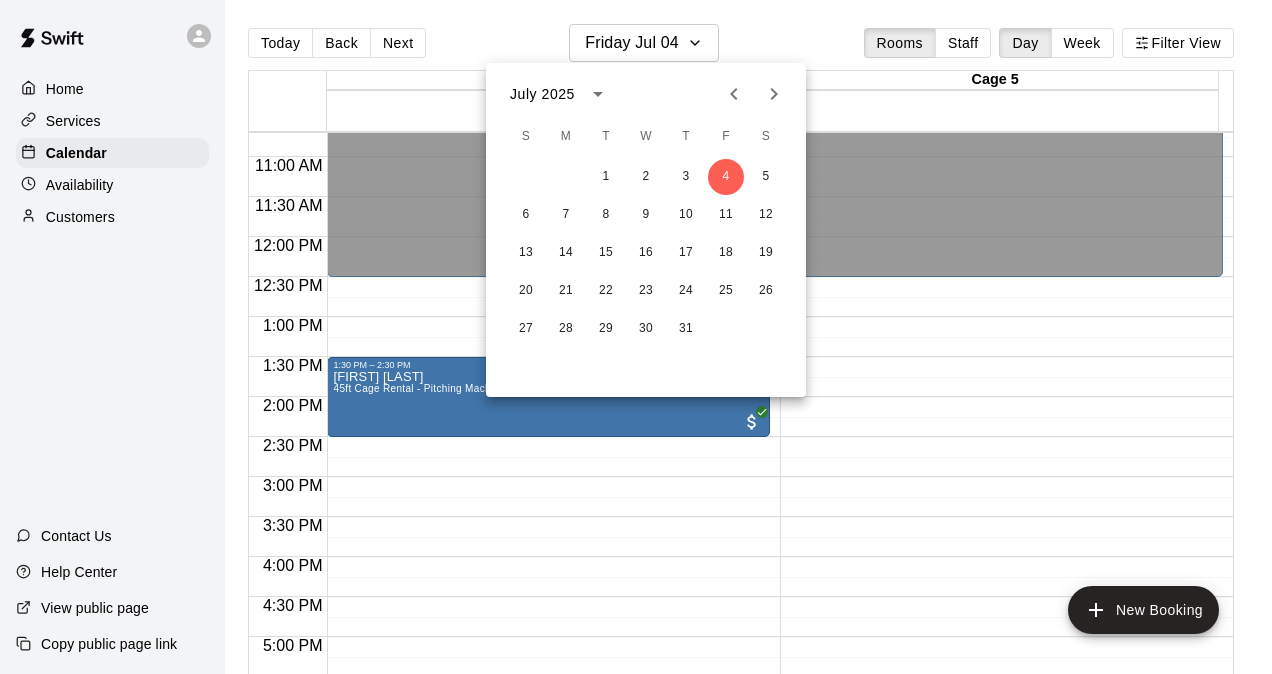 click 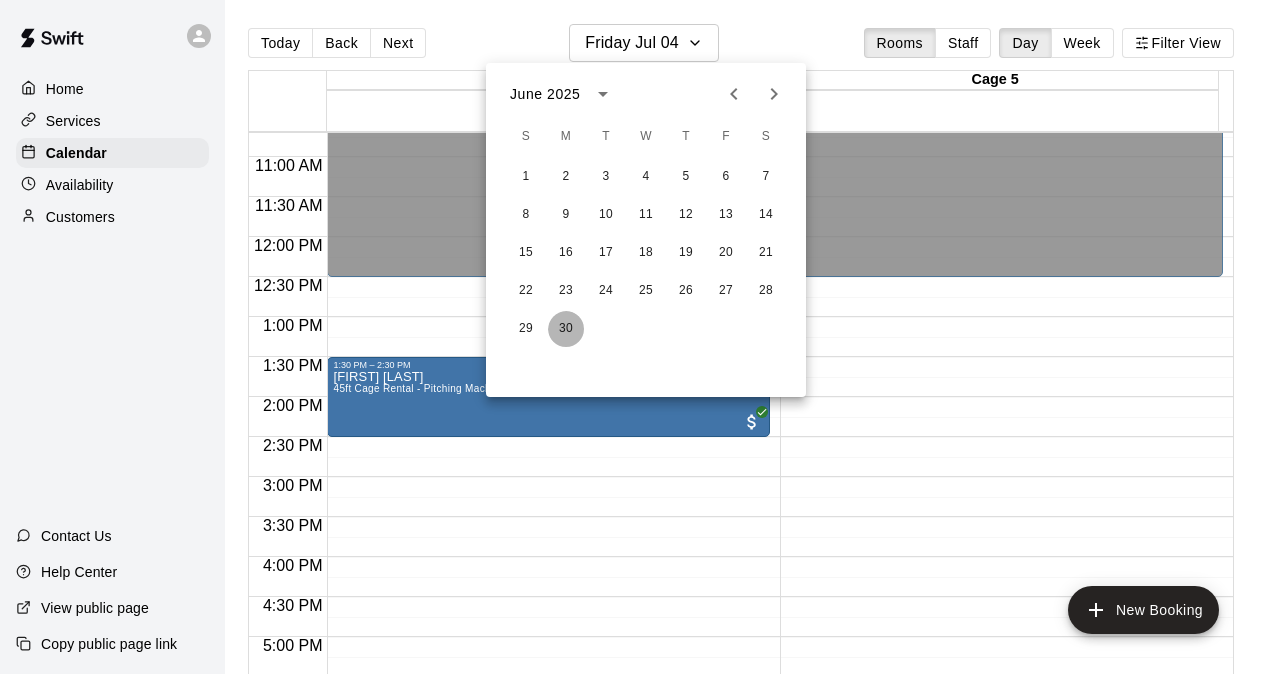 click on "30" at bounding box center (566, 329) 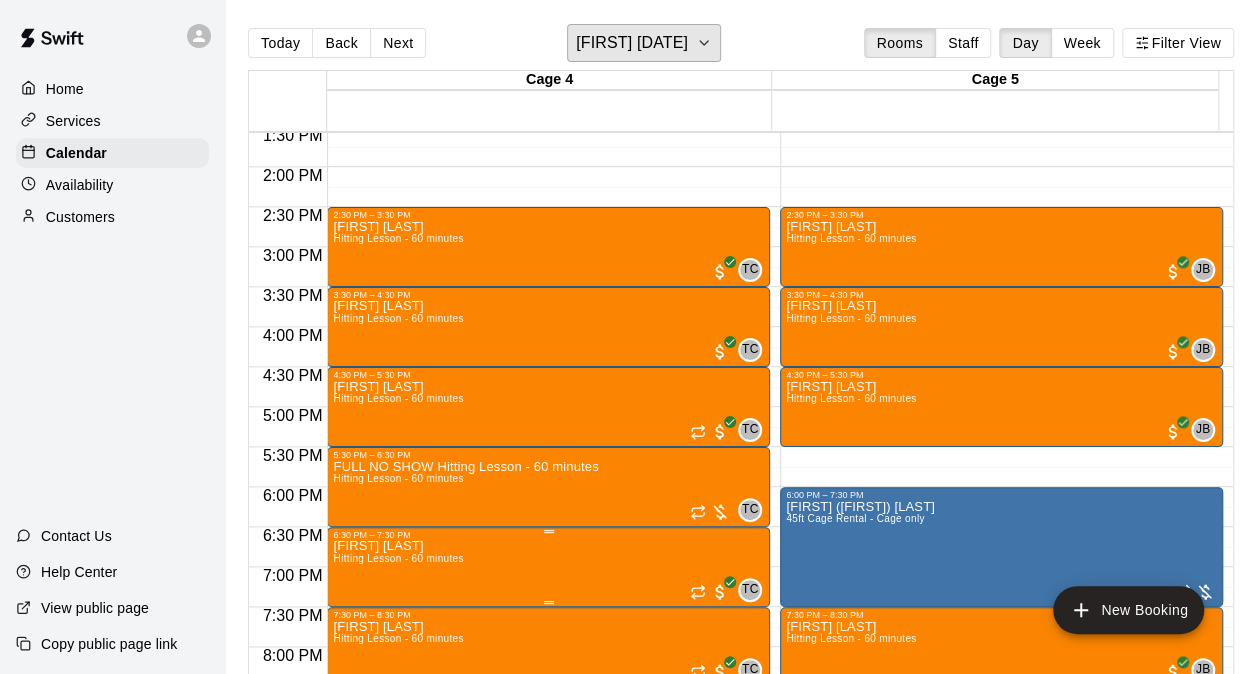 scroll, scrollTop: 1056, scrollLeft: 0, axis: vertical 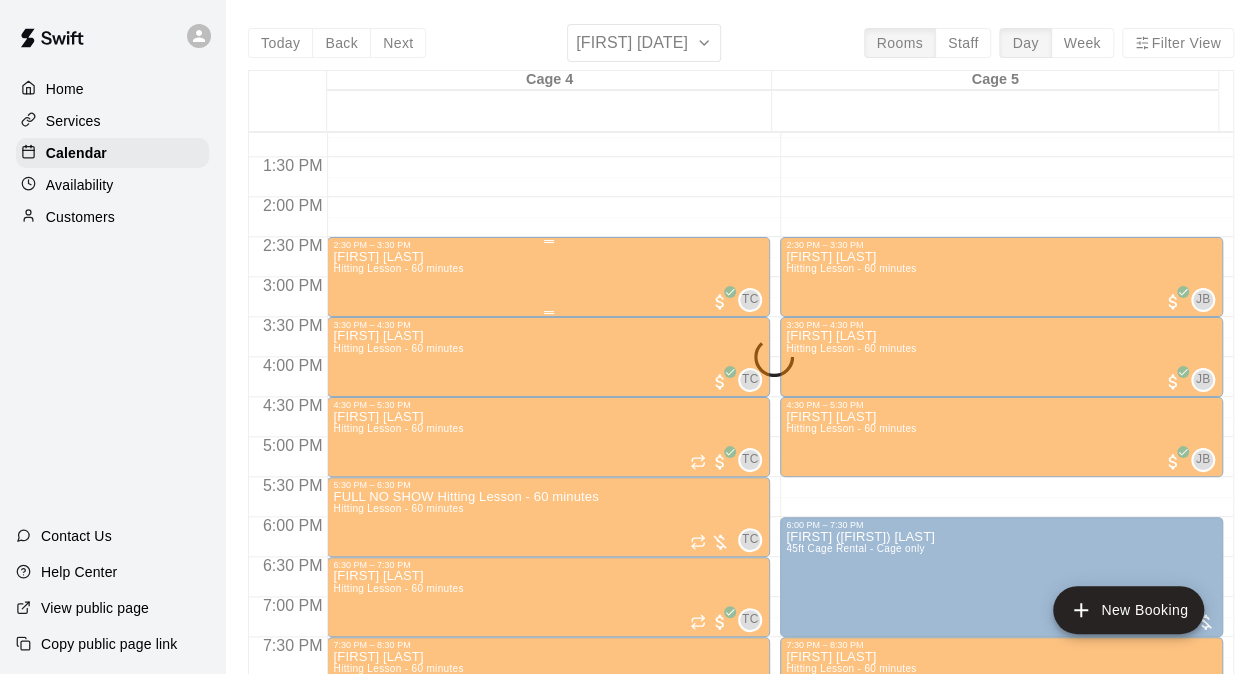drag, startPoint x: 708, startPoint y: 245, endPoint x: 722, endPoint y: 311, distance: 67.46851 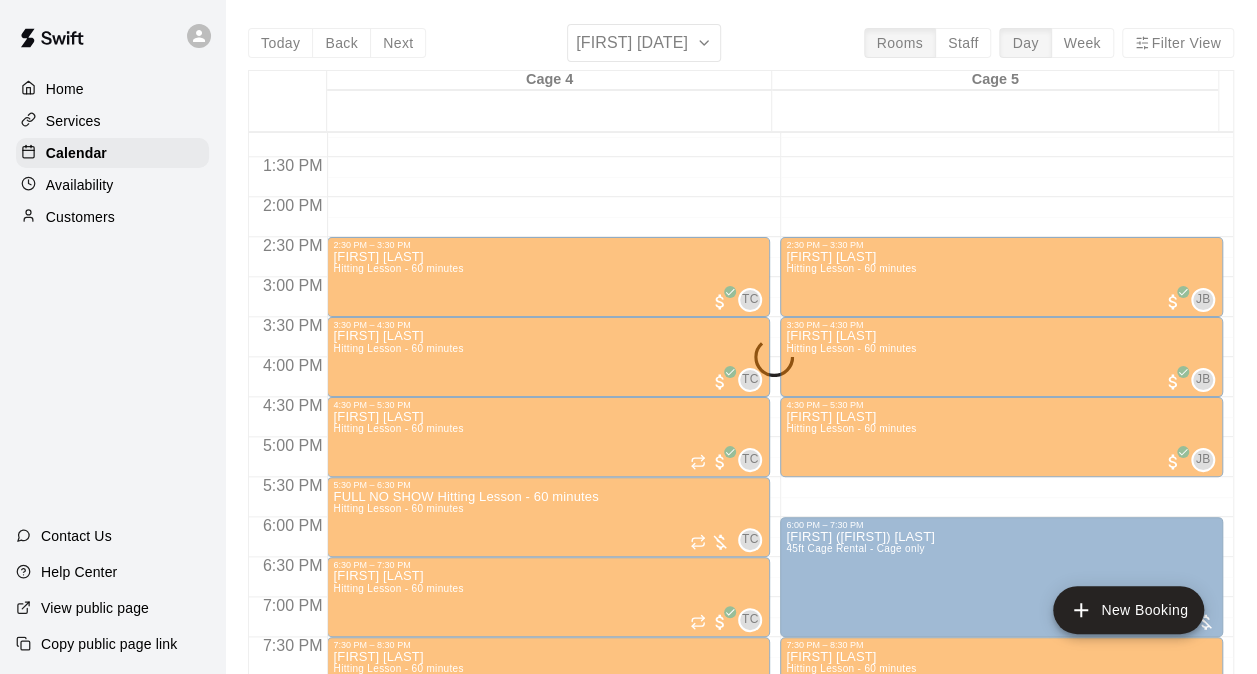 click on "Today Back Next Monday Jun 30 Rooms Staff Day Week Filter View Cage 4 30 Mon Cage 5 30 Mon 12:00 AM 12:30 AM 1:00 AM 1:30 AM 2:00 AM 2:30 AM 3:00 AM 3:30 AM 4:00 AM 4:30 AM 5:00 AM 5:30 AM 6:00 AM 6:30 AM 7:00 AM 7:30 AM 8:00 AM 8:30 AM 9:00 AM 9:30 AM 10:00 AM 10:30 AM 11:00 AM 11:30 AM 12:00 PM 12:30 PM 1:00 PM 1:30 PM 2:00 PM 2:30 PM 3:00 PM 3:30 PM 4:00 PM 4:30 PM 5:00 PM 5:30 PM 6:00 PM 6:30 PM 7:00 PM 7:30 PM 8:00 PM 8:30 PM 9:00 PM 9:30 PM 10:00 PM 10:30 PM 11:00 PM 11:30 PM 12:00 AM – 12:30 PM Closed 2:30 PM – 3:30 PM [FIRST] [LAST] Hitting Lesson - 60 minutes TC 0 3:30 PM – 4:30 PM [FIRST] [LAST] Hitting Lesson - 60 minutes TC 0 4:30 PM – 5:30 PM [FIRST] [LAST] Hitting Lesson - 60 minutes TC 0 5:30 PM – 6:30 PM FULL NO SHOW Hitting Lesson - 60 minutes Hitting Lesson - 60 minutes TC 0 6:30 PM – 7:30 PM [FIRST] [LAST] Hitting Lesson - 60 minutes TC 0 7:30 PM – 8:30 PM [FIRST] [LAST] Hitting Lesson - 60 minutes TC 0 8:30 PM – 9:30 PM [FIRST]  [LAST] Hitting Lesson - 60 minutes TC 0 Closed" at bounding box center (741, 361) 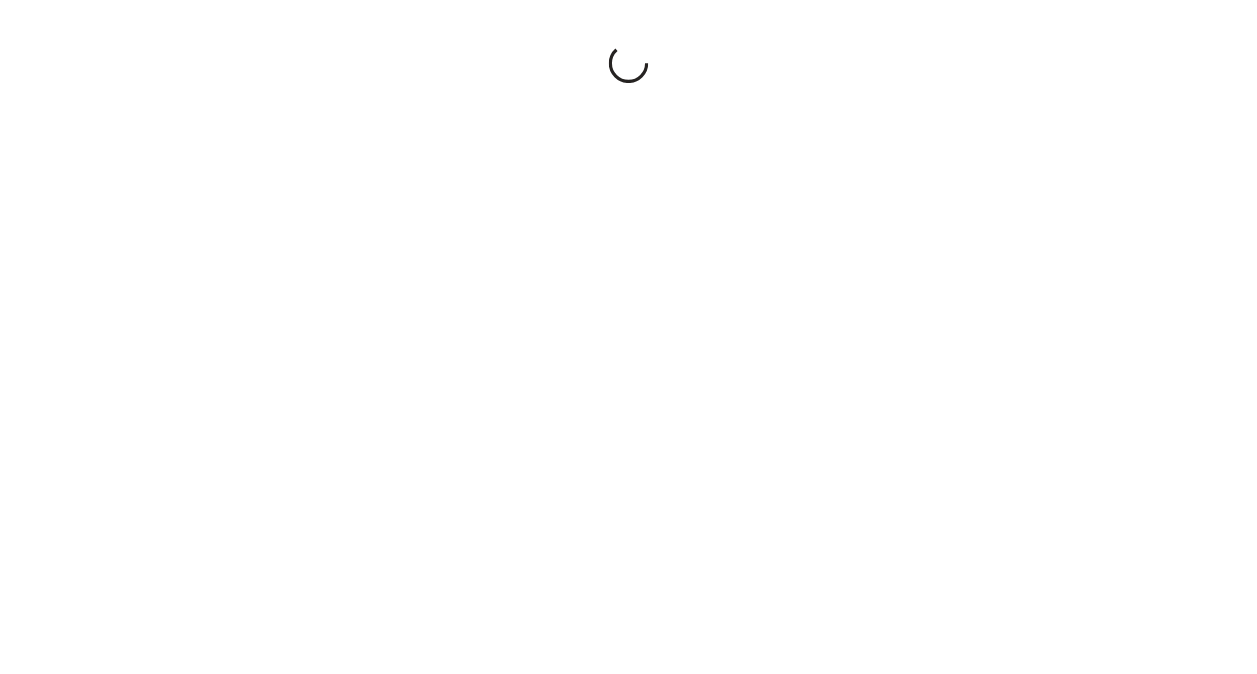 scroll, scrollTop: 0, scrollLeft: 0, axis: both 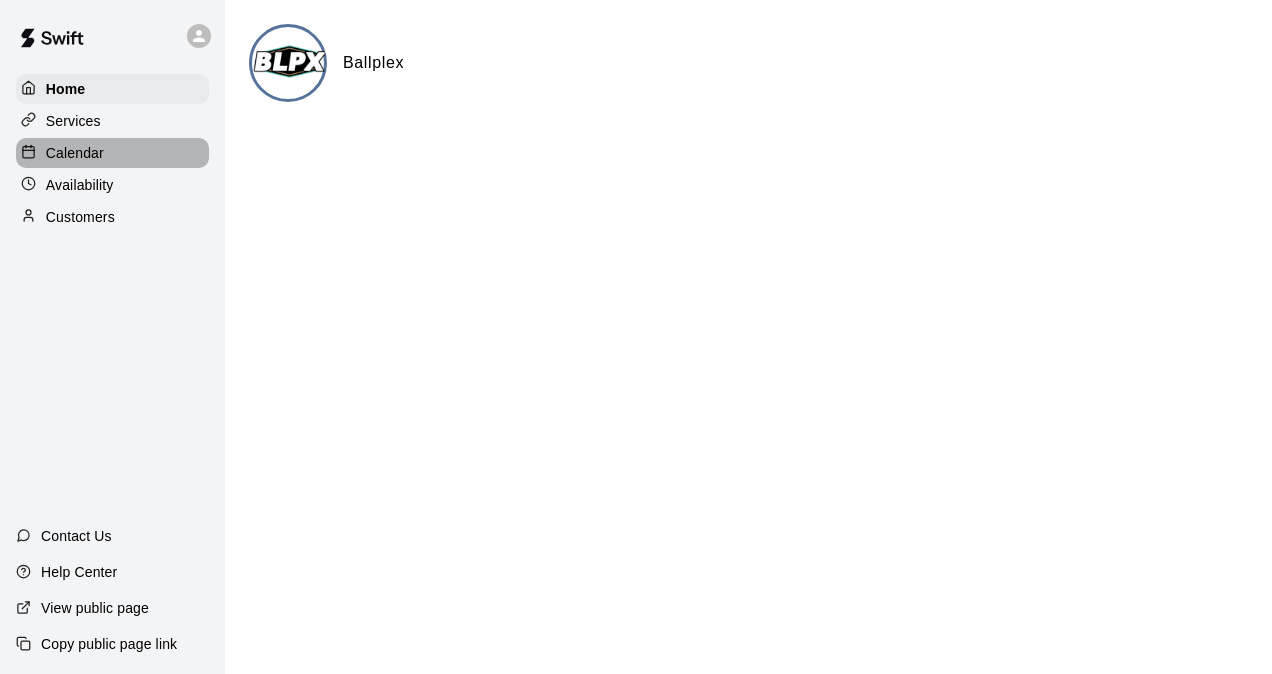 click on "Calendar" at bounding box center [75, 153] 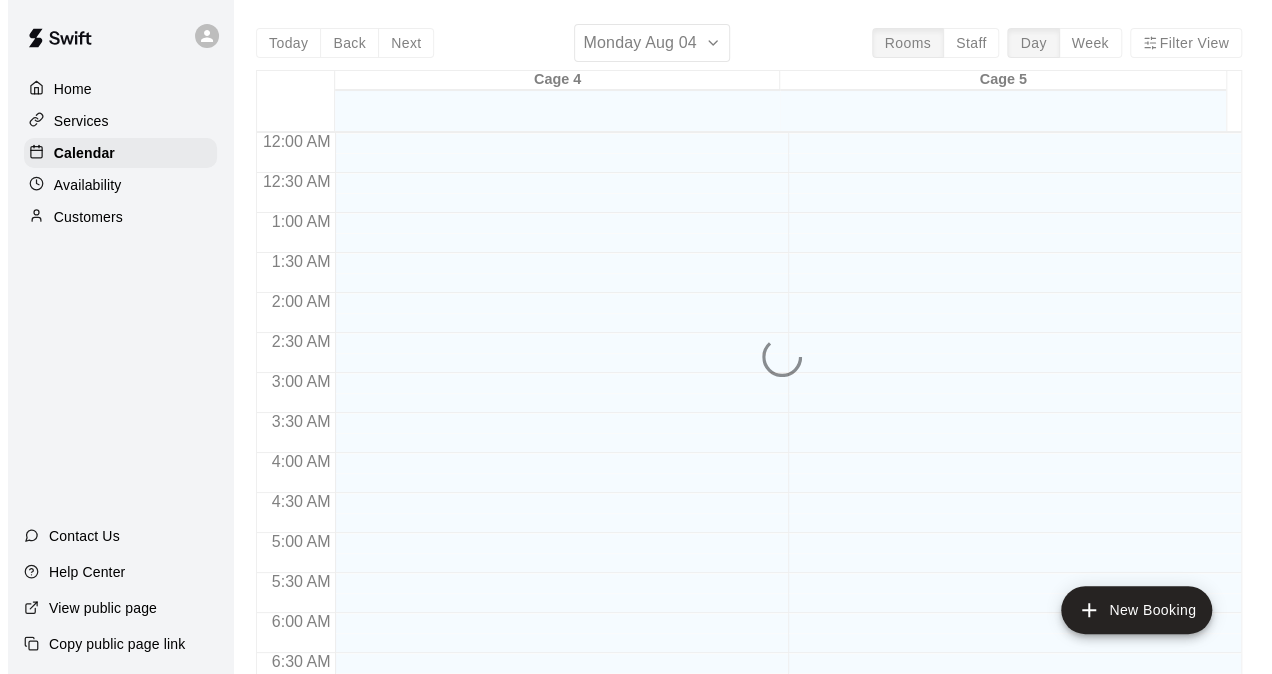 scroll, scrollTop: 854, scrollLeft: 0, axis: vertical 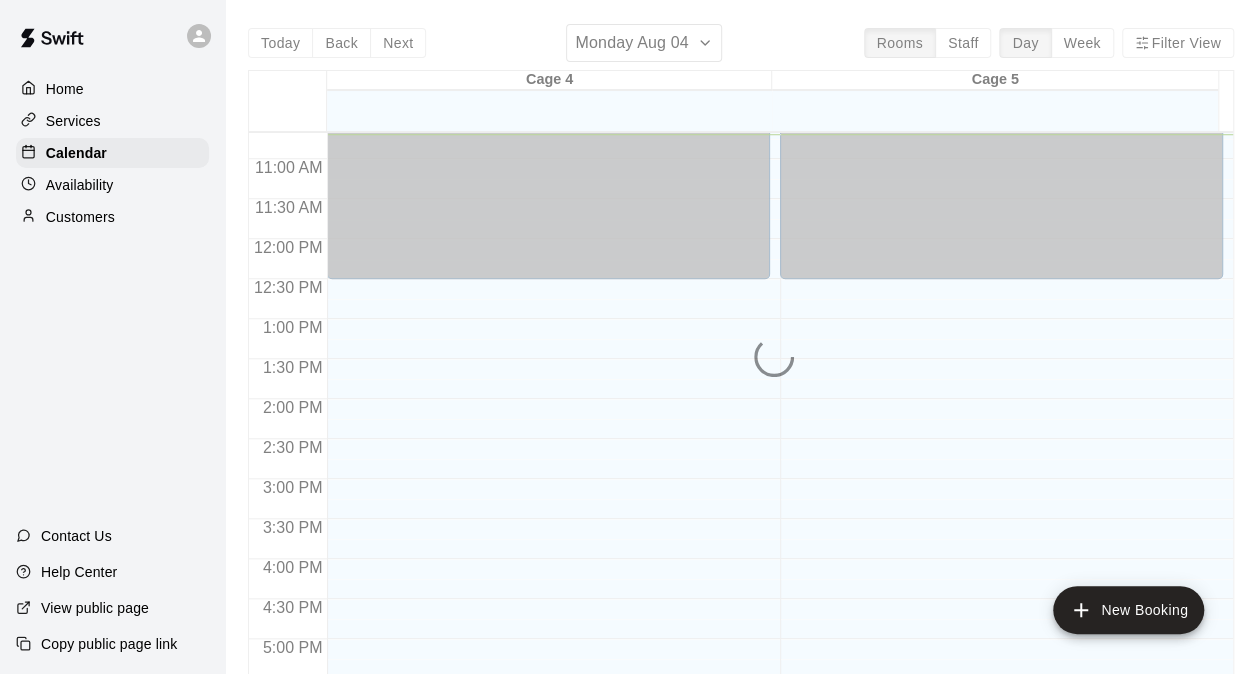click on "Today Back Next Monday Aug 04 Rooms Staff Day Week Filter View Cage 4 04 Mon Cage 5 04 Mon 12:00 AM 12:30 AM 1:00 AM 1:30 AM 2:00 AM 2:30 AM 3:00 AM 3:30 AM 4:00 AM 4:30 AM 5:00 AM 5:30 AM 6:00 AM 6:30 AM 7:00 AM 7:30 AM 8:00 AM 8:30 AM 9:00 AM 9:30 AM 10:00 AM 10:30 AM 11:00 AM 11:30 AM 12:00 PM 12:30 PM 1:00 PM 1:30 PM 2:00 PM 2:30 PM 3:00 PM 3:30 PM 4:00 PM 4:30 PM 5:00 PM 5:30 PM 6:00 PM 6:30 PM 7:00 PM 7:30 PM 8:00 PM 8:30 PM 9:00 PM 9:30 PM 10:00 PM 10:30 PM 11:00 PM 11:30 PM 12:00 AM – 12:30 PM Closed 9:30 PM – 11:59 PM Closed 12:00 AM – 12:30 PM Closed 9:30 PM – 11:59 PM Closed" at bounding box center [741, 361] 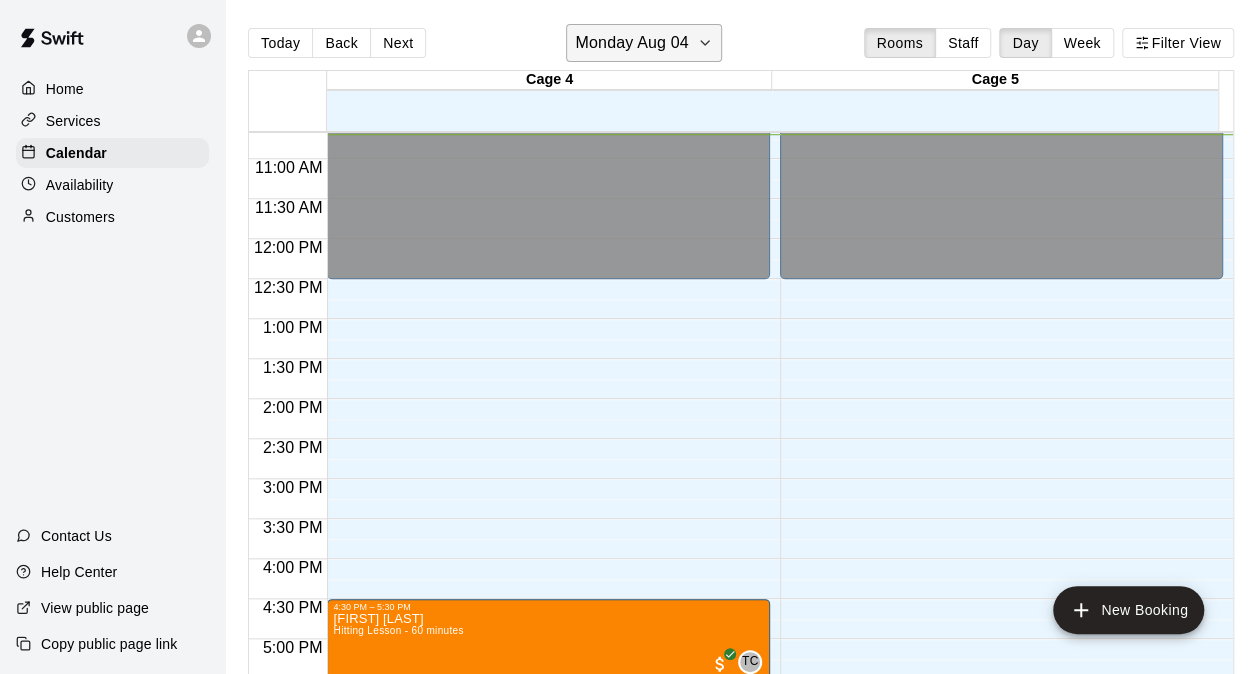 click on "Monday Aug 04" at bounding box center [631, 43] 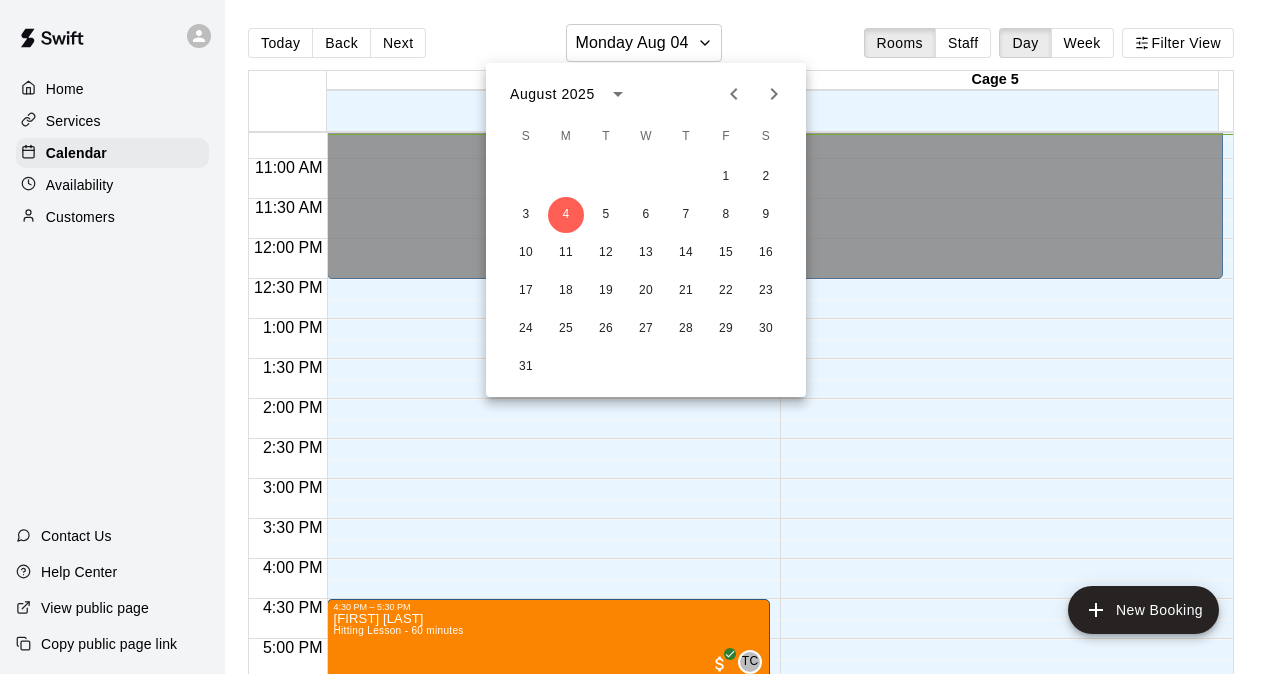 click at bounding box center [734, 94] 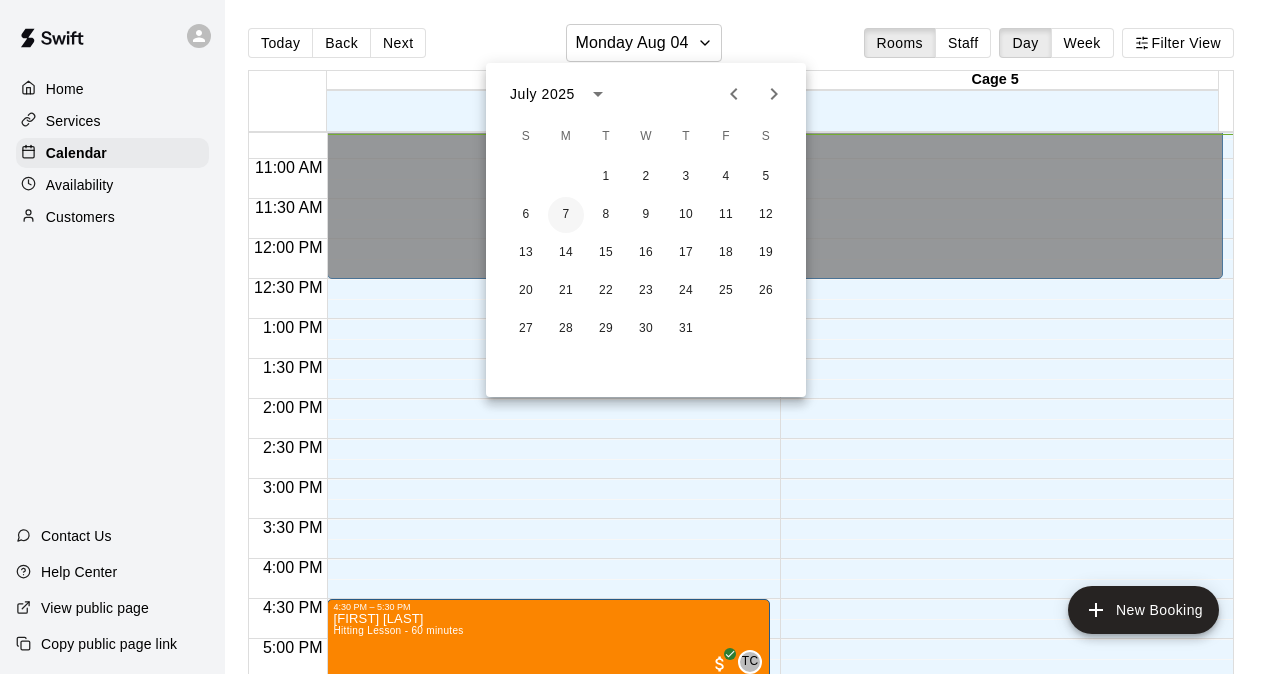 click on "7" at bounding box center [566, 215] 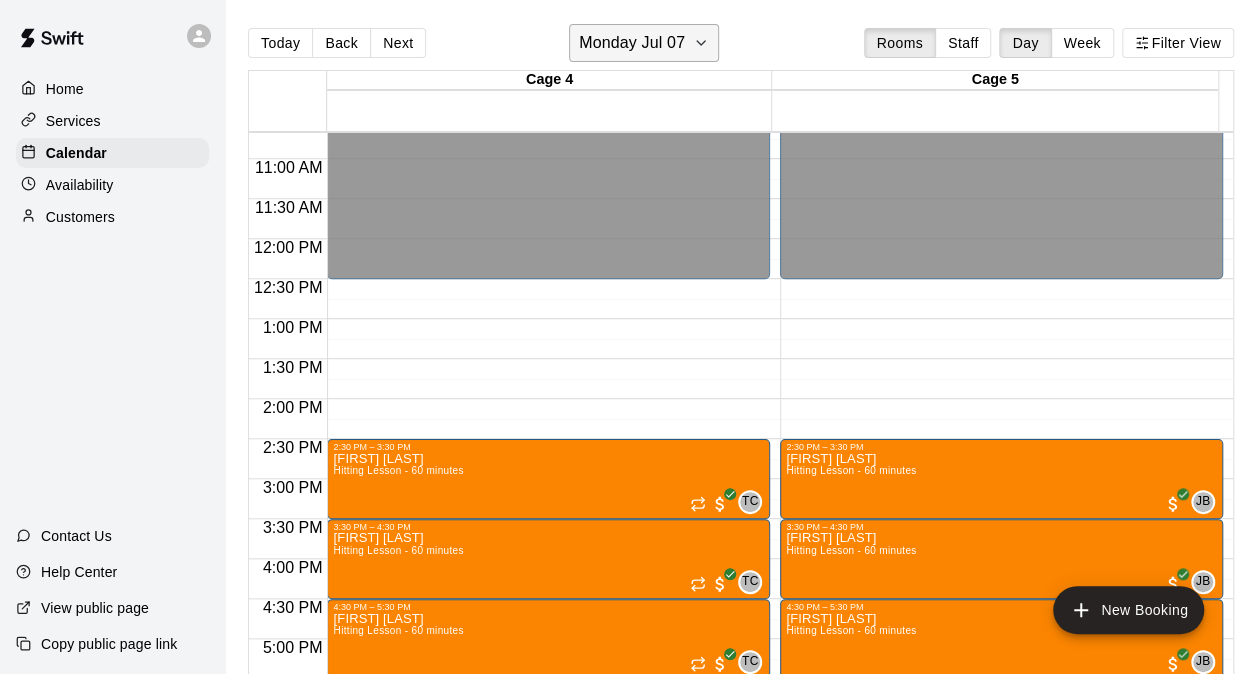click on "Monday Jul 07" at bounding box center (632, 43) 